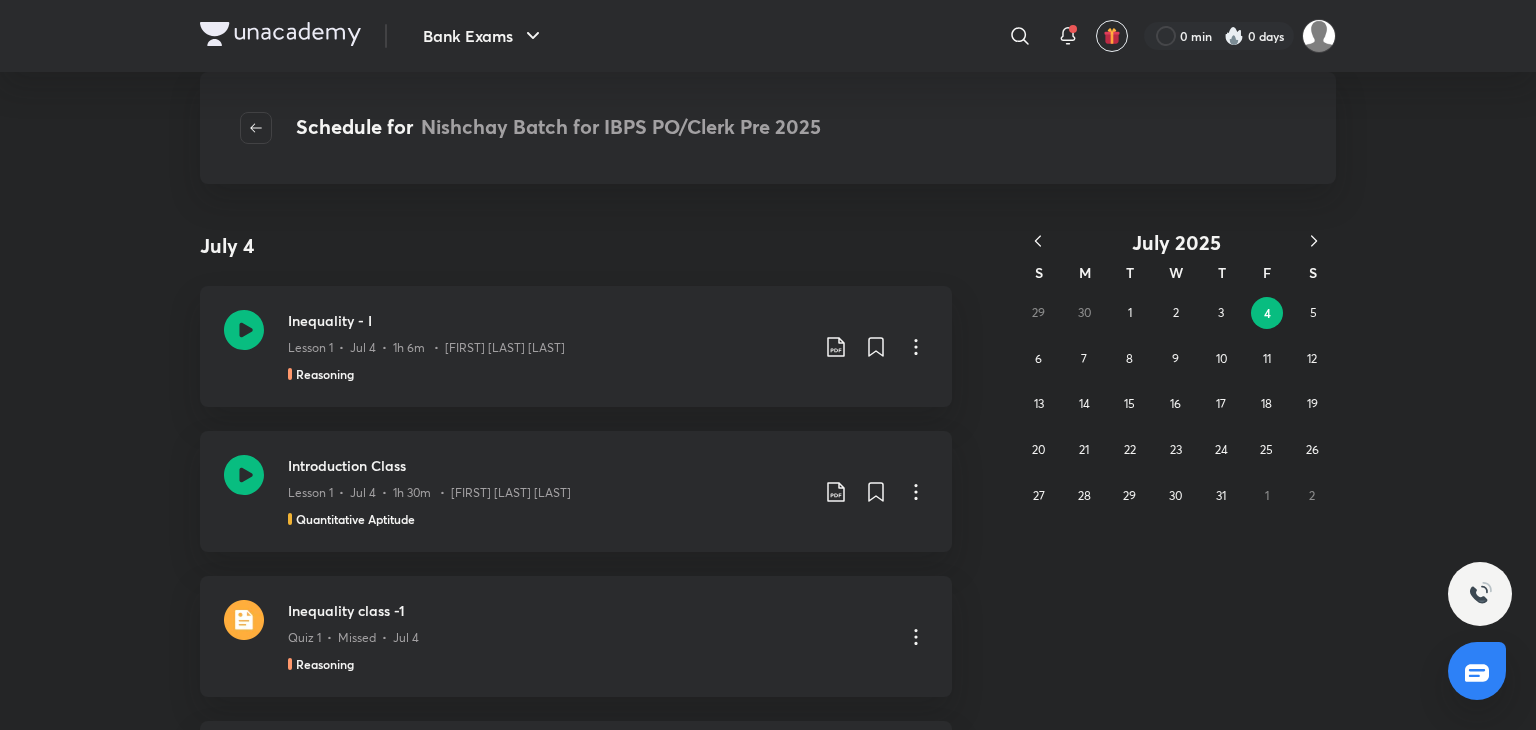 scroll, scrollTop: 0, scrollLeft: 0, axis: both 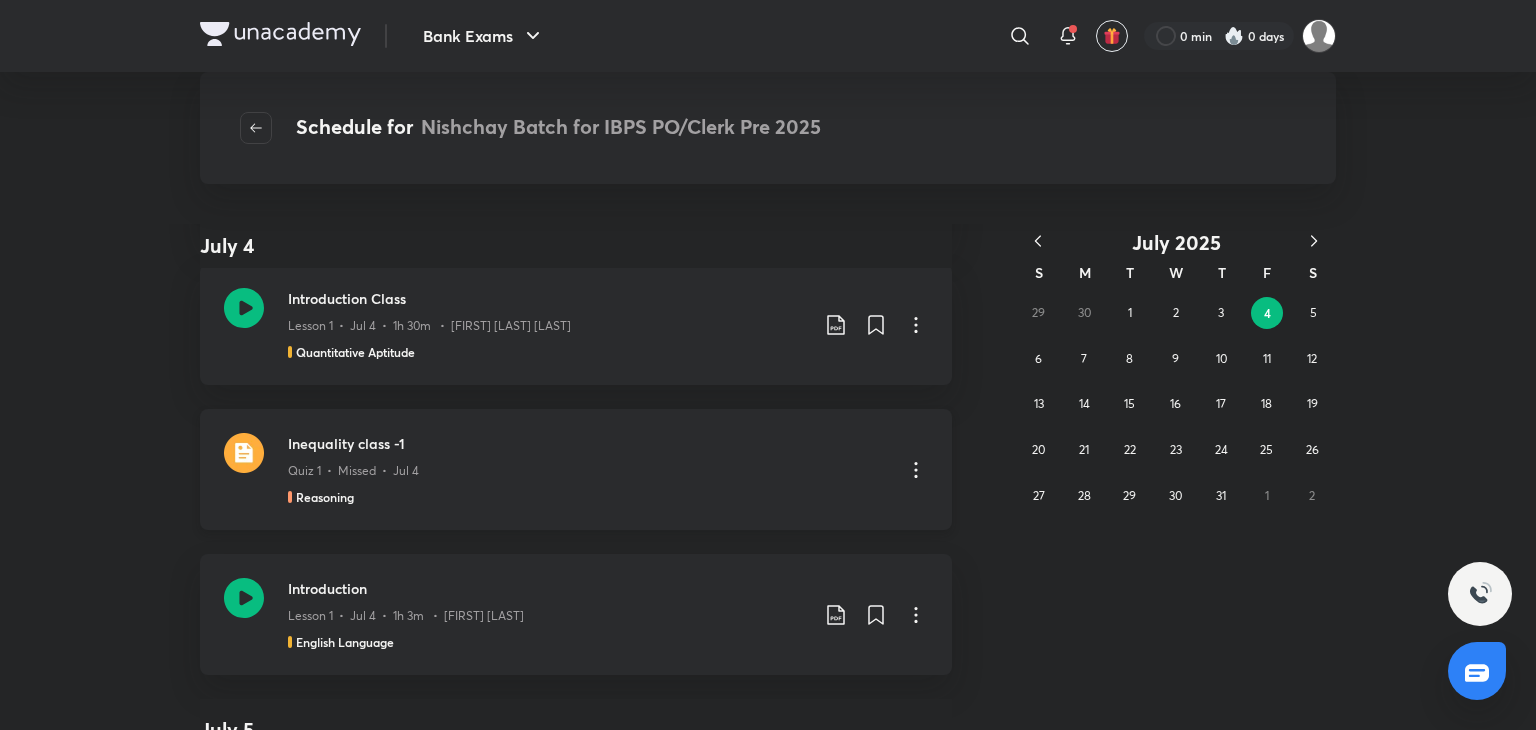 click at bounding box center (244, 453) 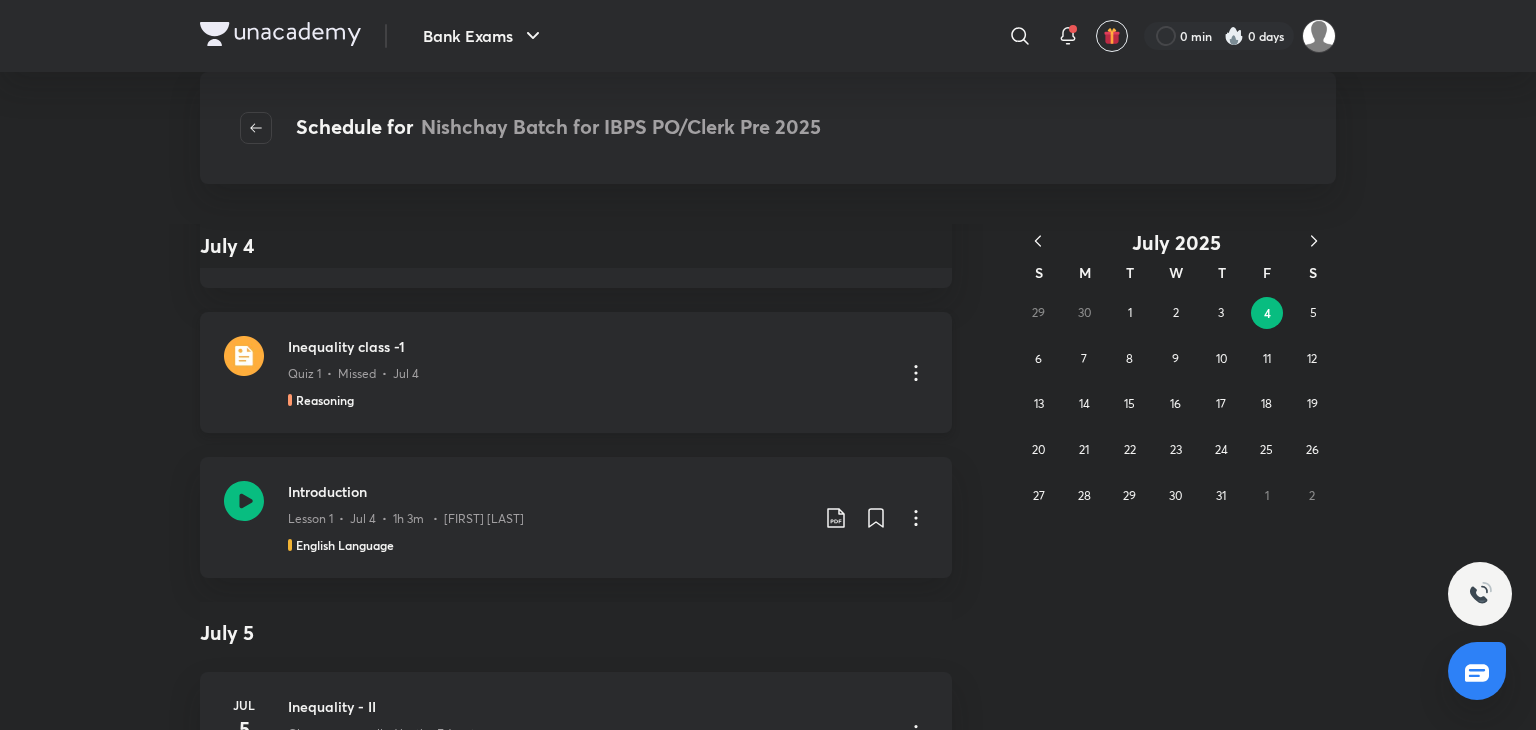 scroll, scrollTop: 259, scrollLeft: 0, axis: vertical 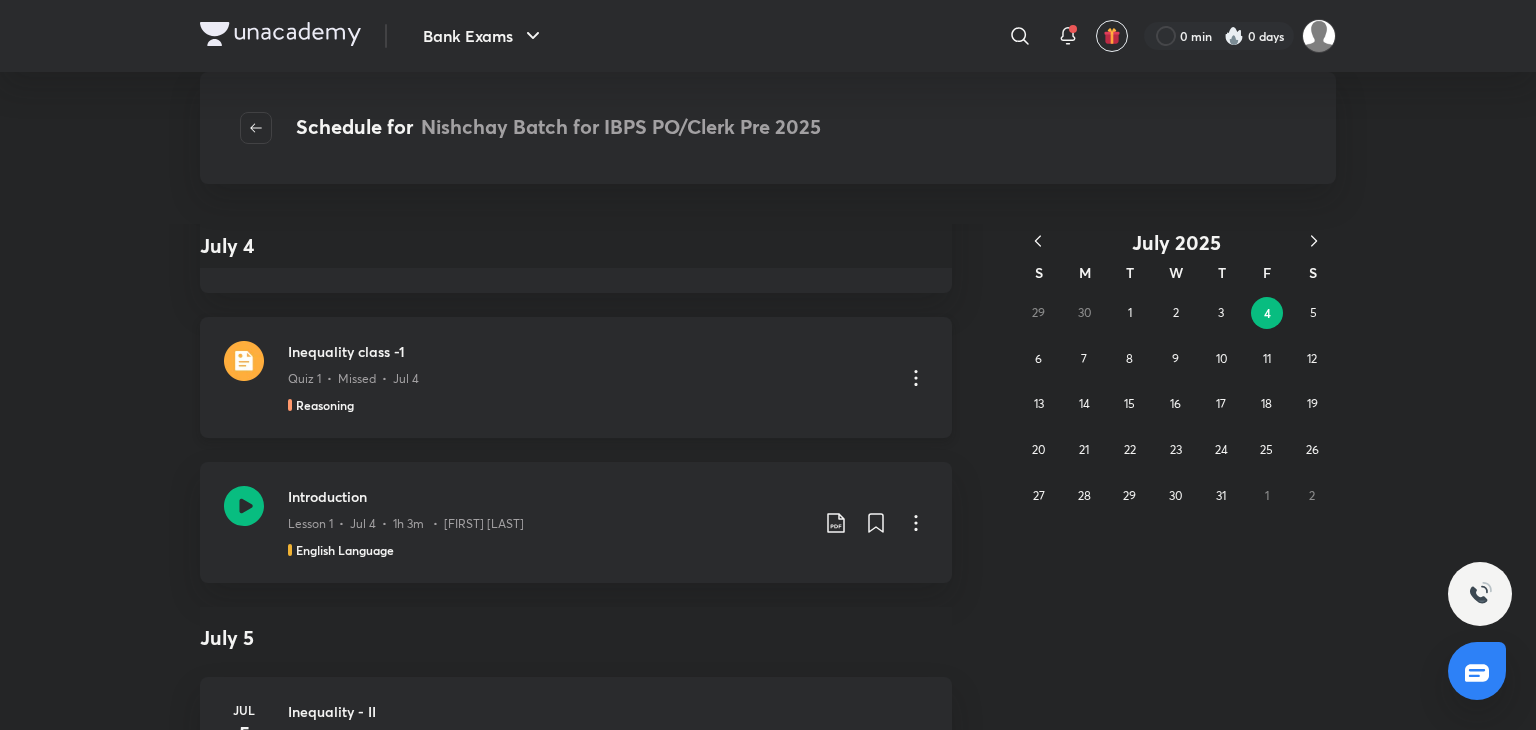 click on "Reasoning" at bounding box center (588, 405) 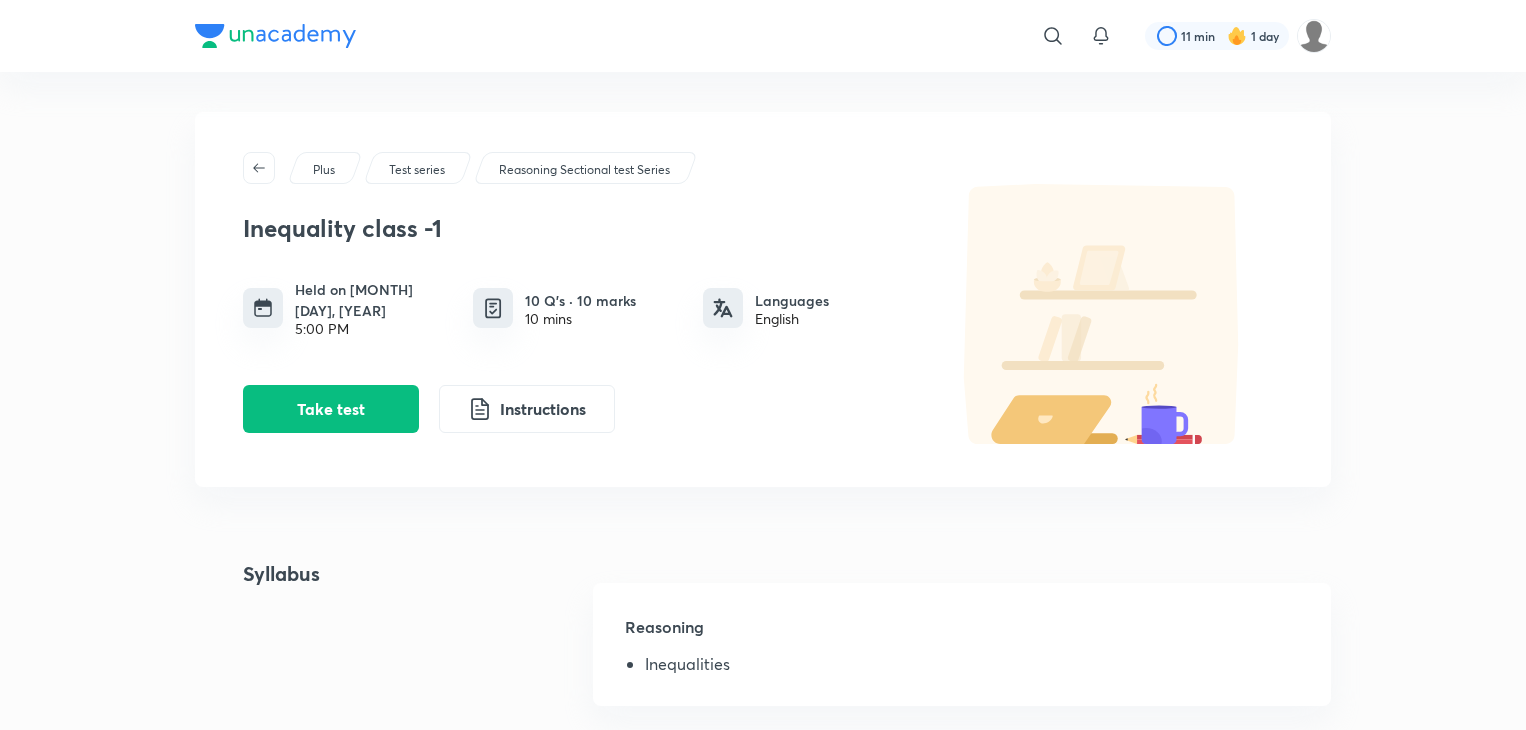 scroll, scrollTop: 0, scrollLeft: 0, axis: both 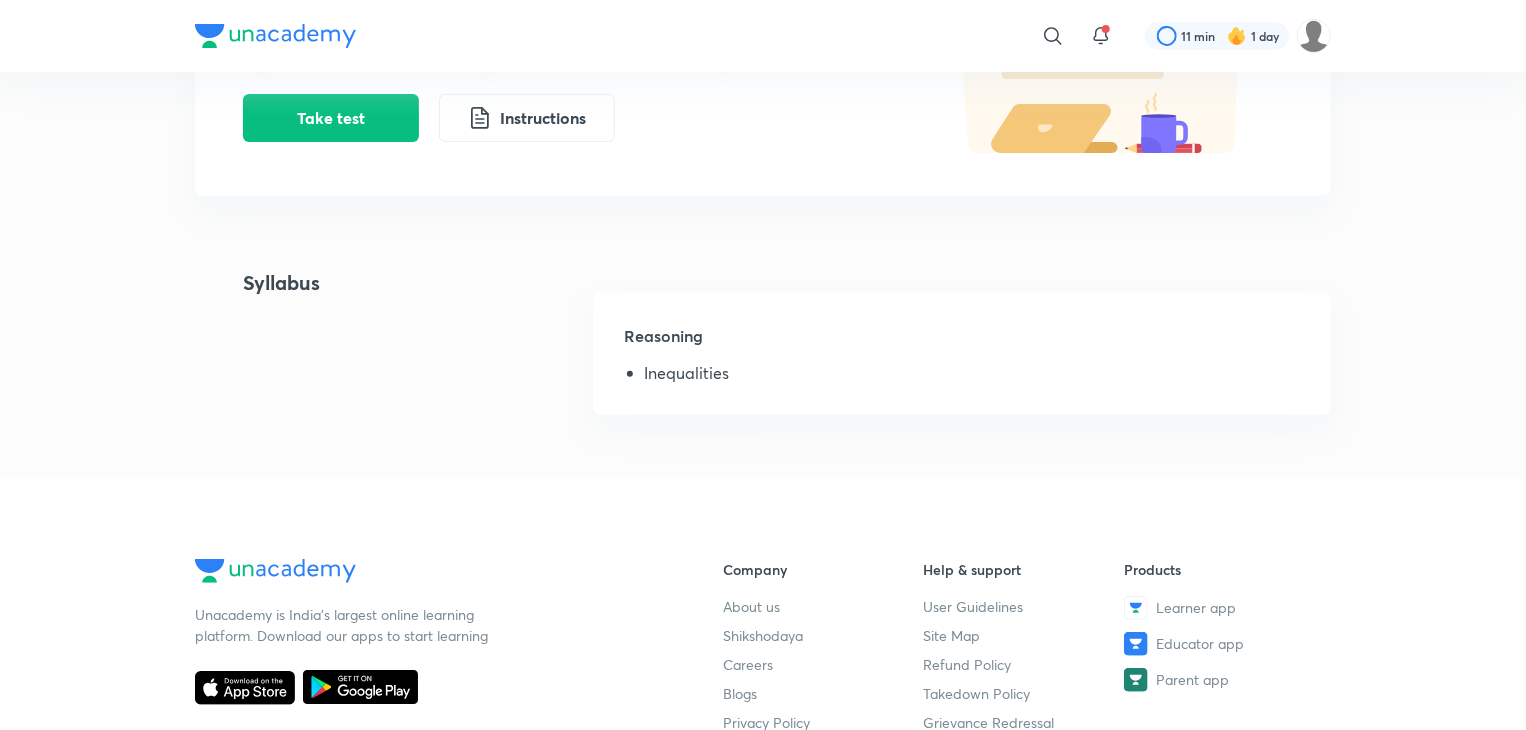 click on "Reasoning" at bounding box center [962, 344] 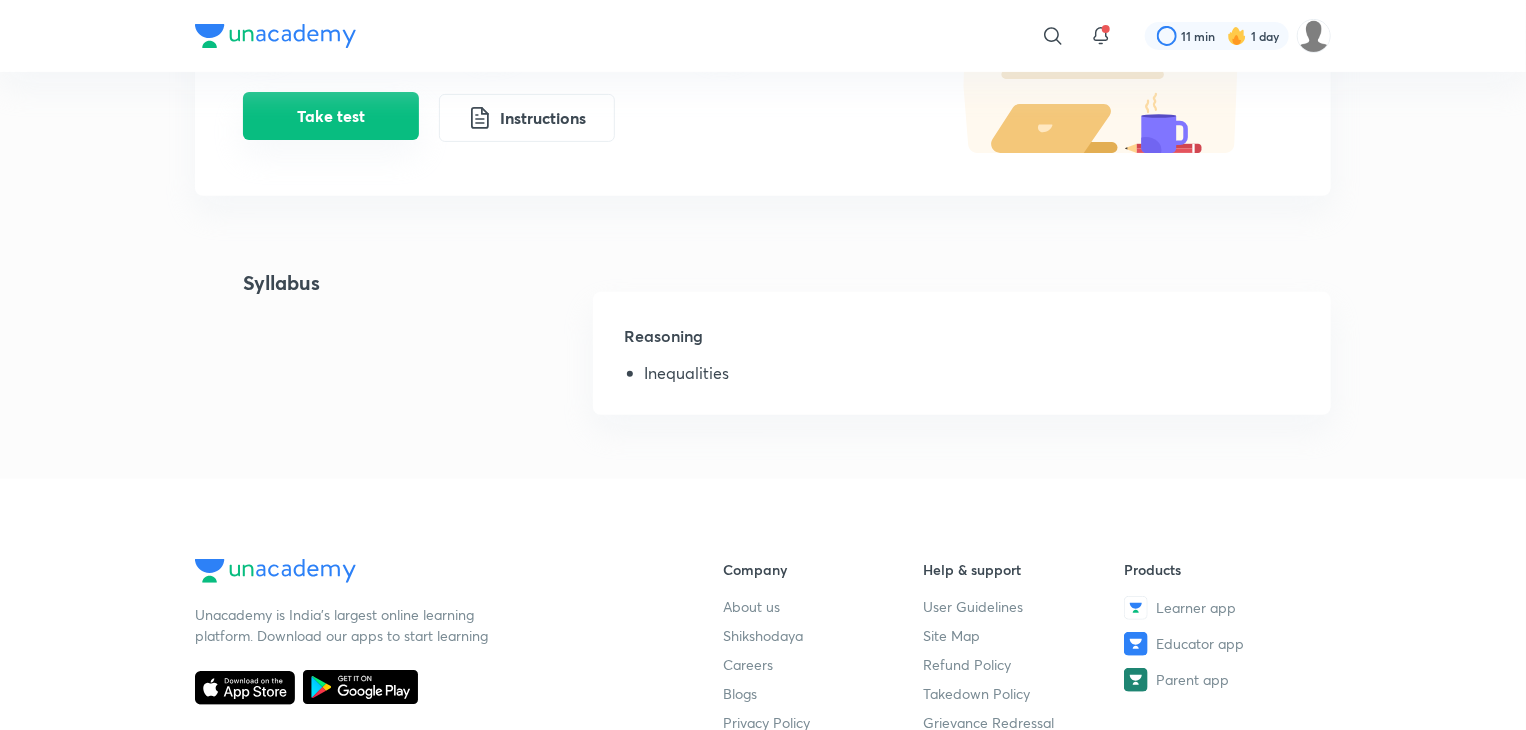 click on "Take test" at bounding box center [331, 116] 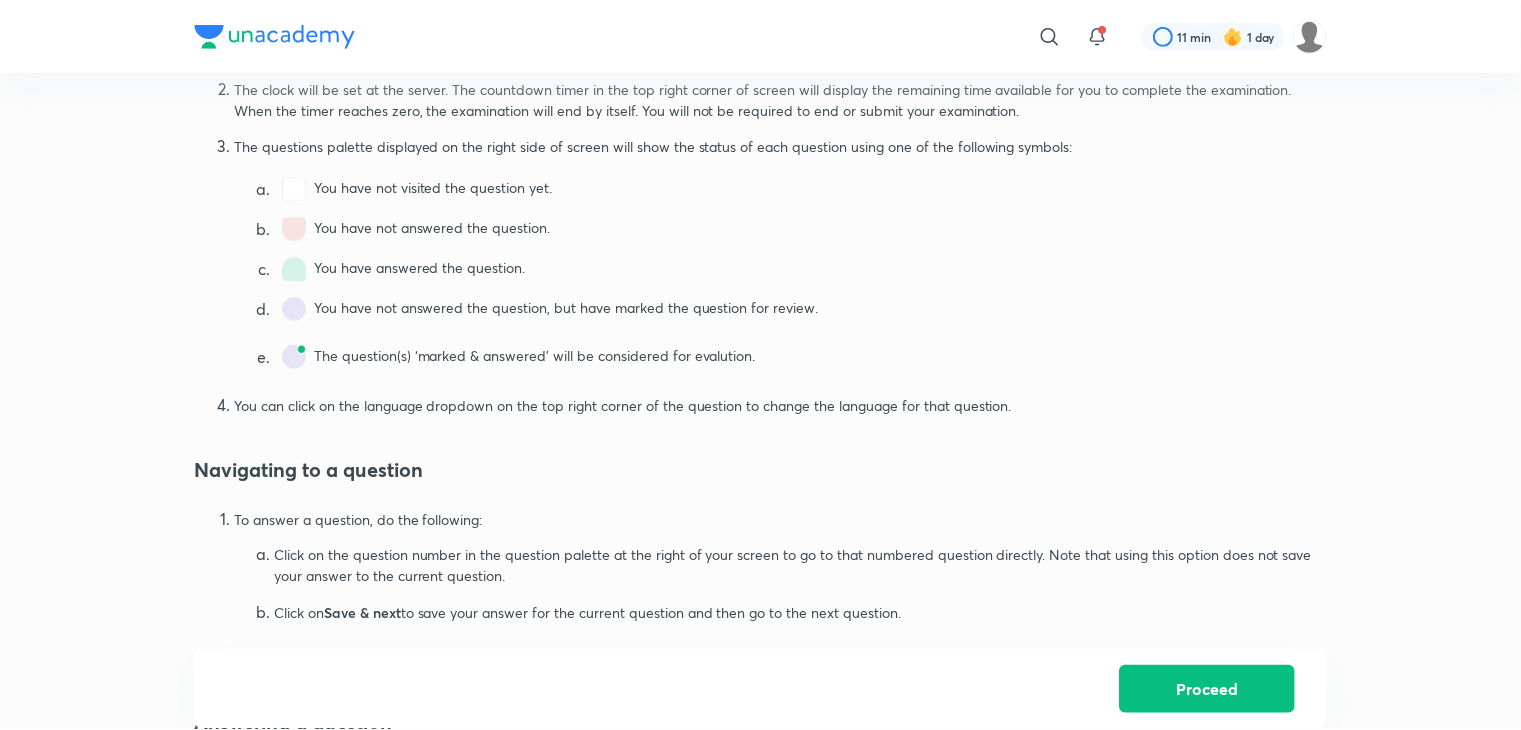 scroll, scrollTop: 0, scrollLeft: 0, axis: both 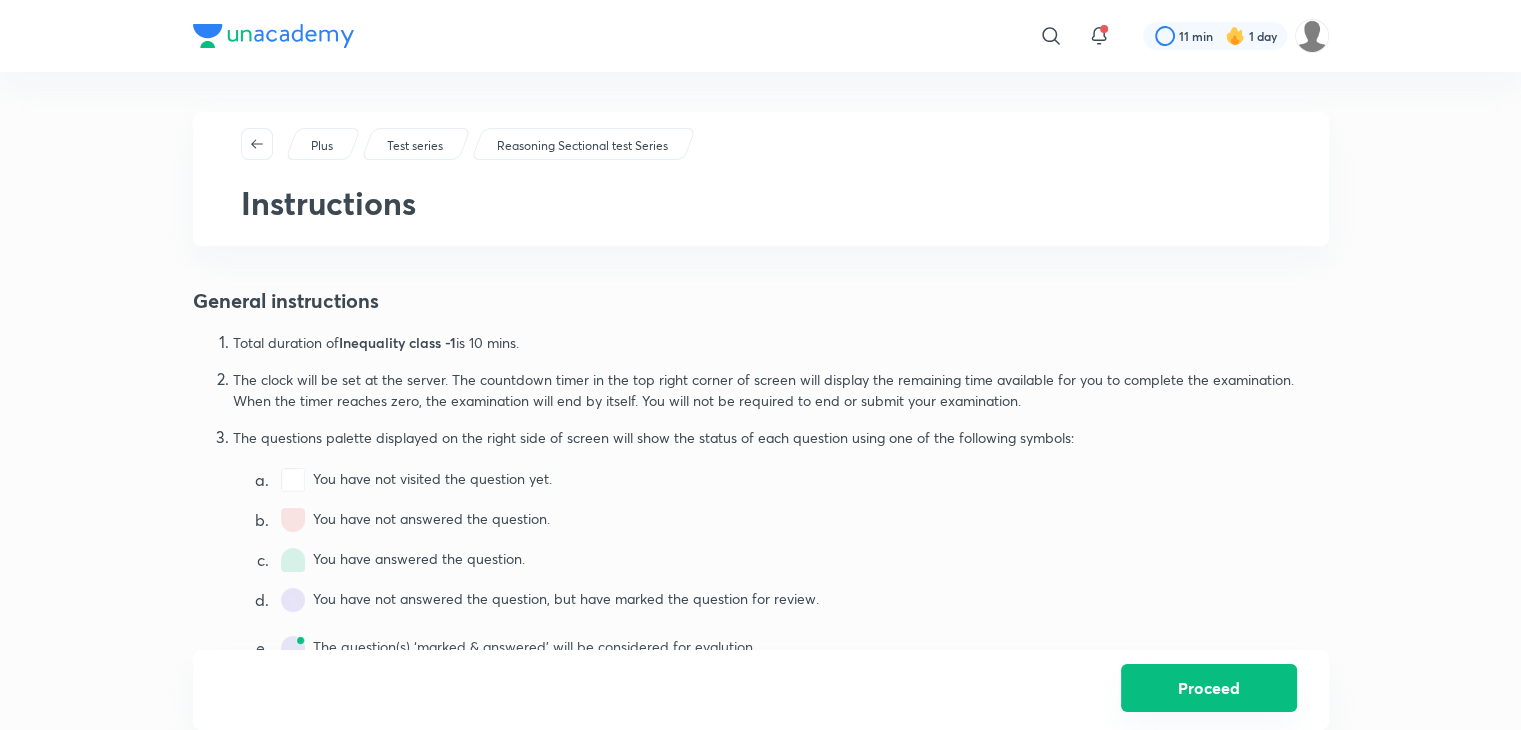 click on "Proceed" at bounding box center (1209, 688) 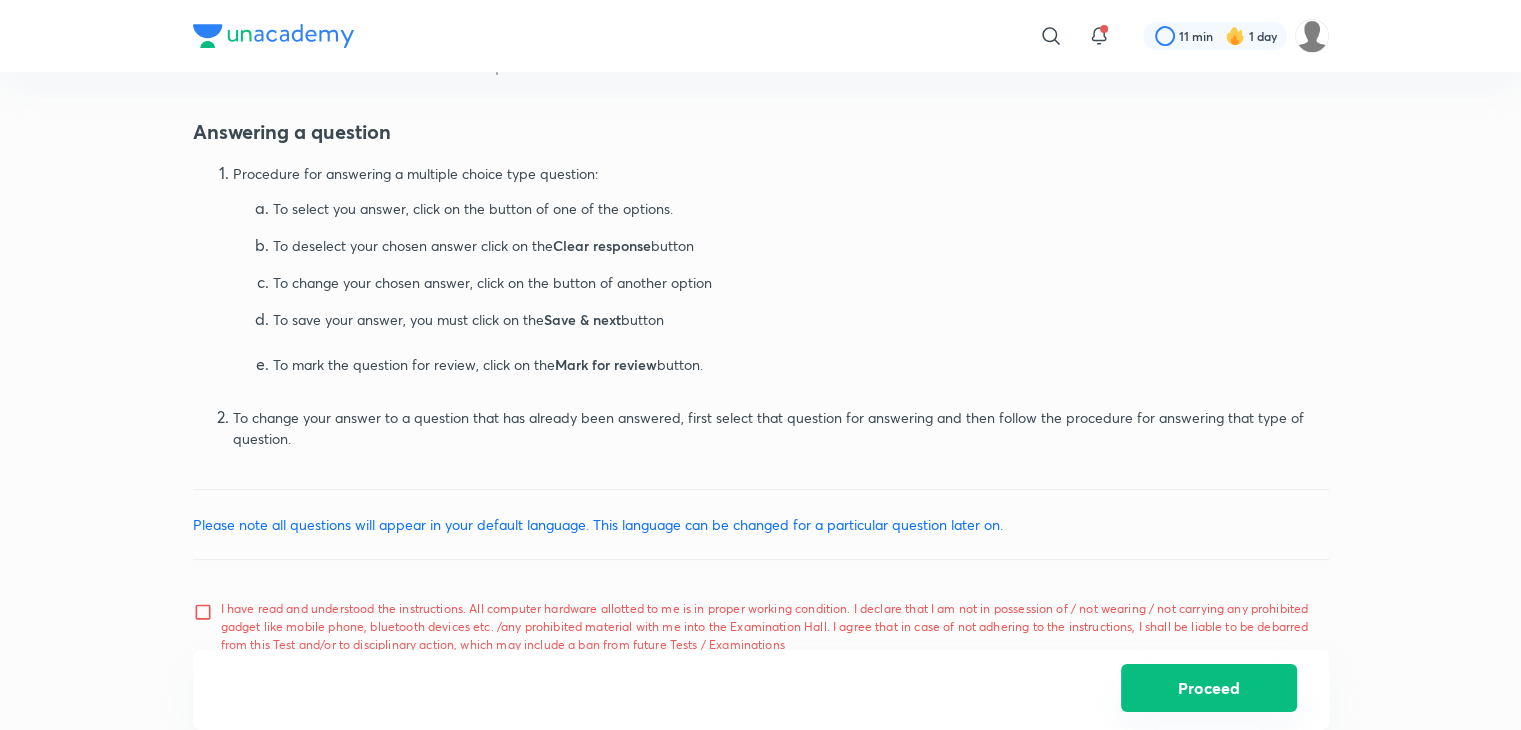 scroll, scrollTop: 952, scrollLeft: 0, axis: vertical 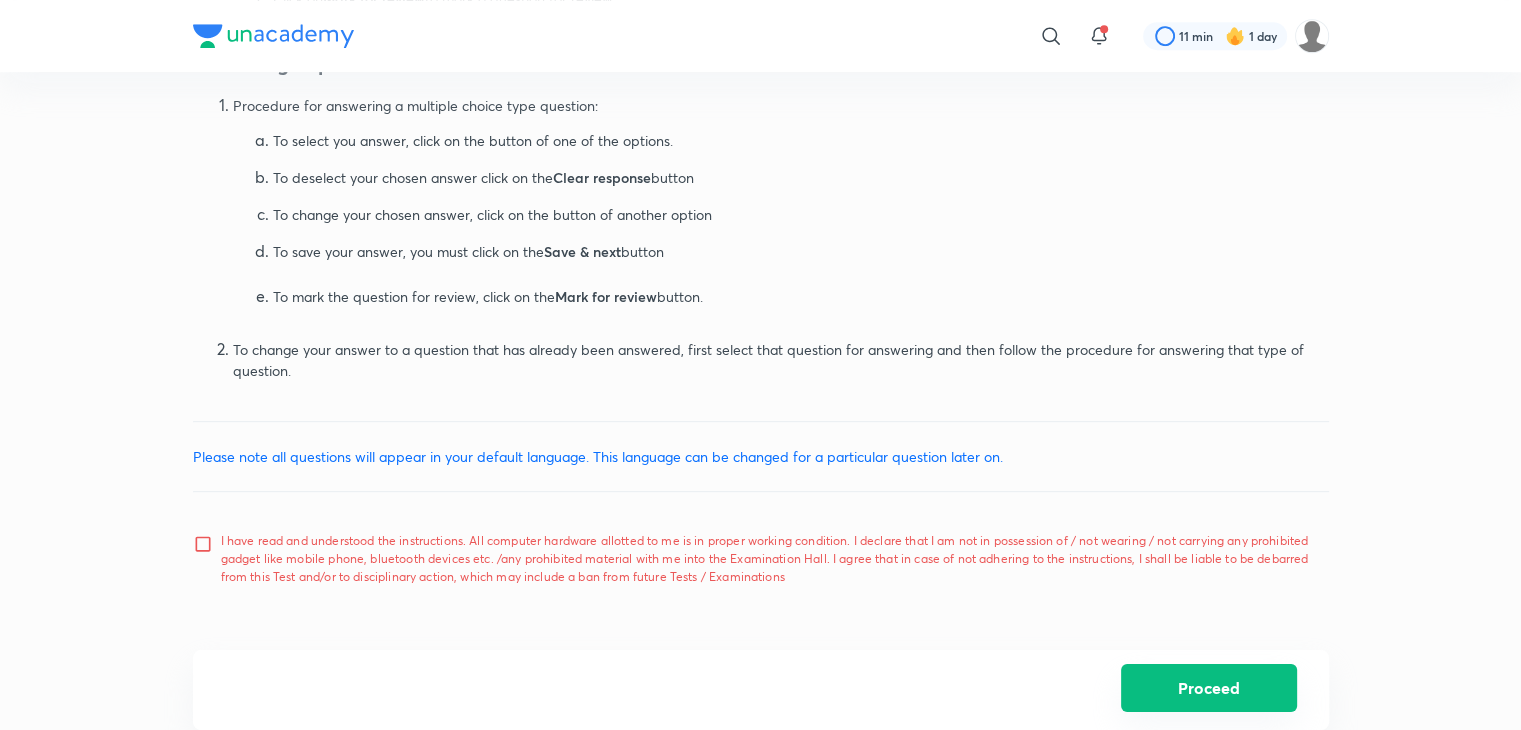 click on "Proceed" at bounding box center (1209, 688) 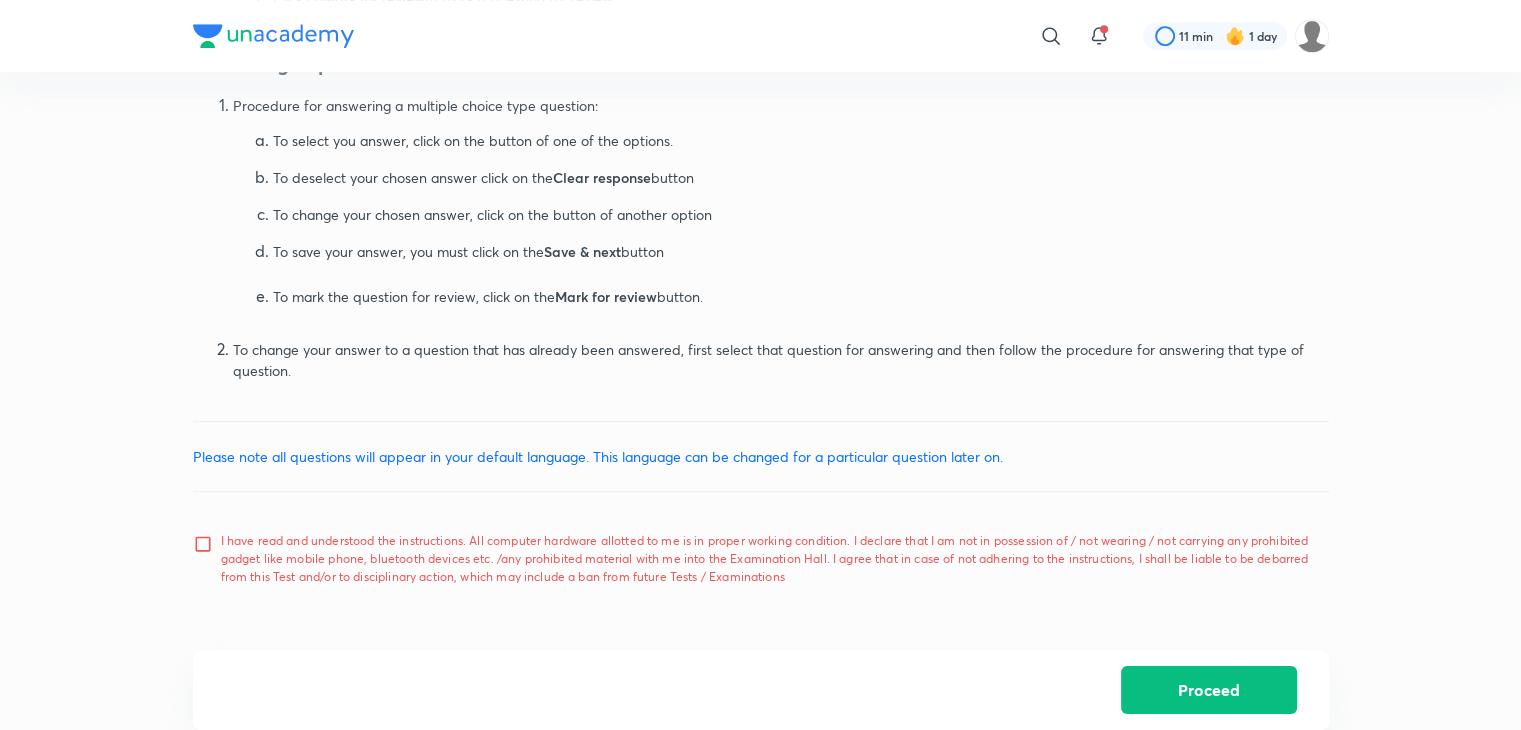 click on "I have read and understood the instructions. All computer hardware allotted to me is in proper working condition. I declare that I am not in possession of / not wearing / not carrying any prohibited gadget like mobile phone, bluetooth devices etc. /any prohibited material with me into the Examination Hall. I agree that in case of not adhering to the instructions, I shall be liable to be debarred from this Test and/or to disciplinary action, which may include a ban from future Tests / Examinations" at bounding box center [207, 559] 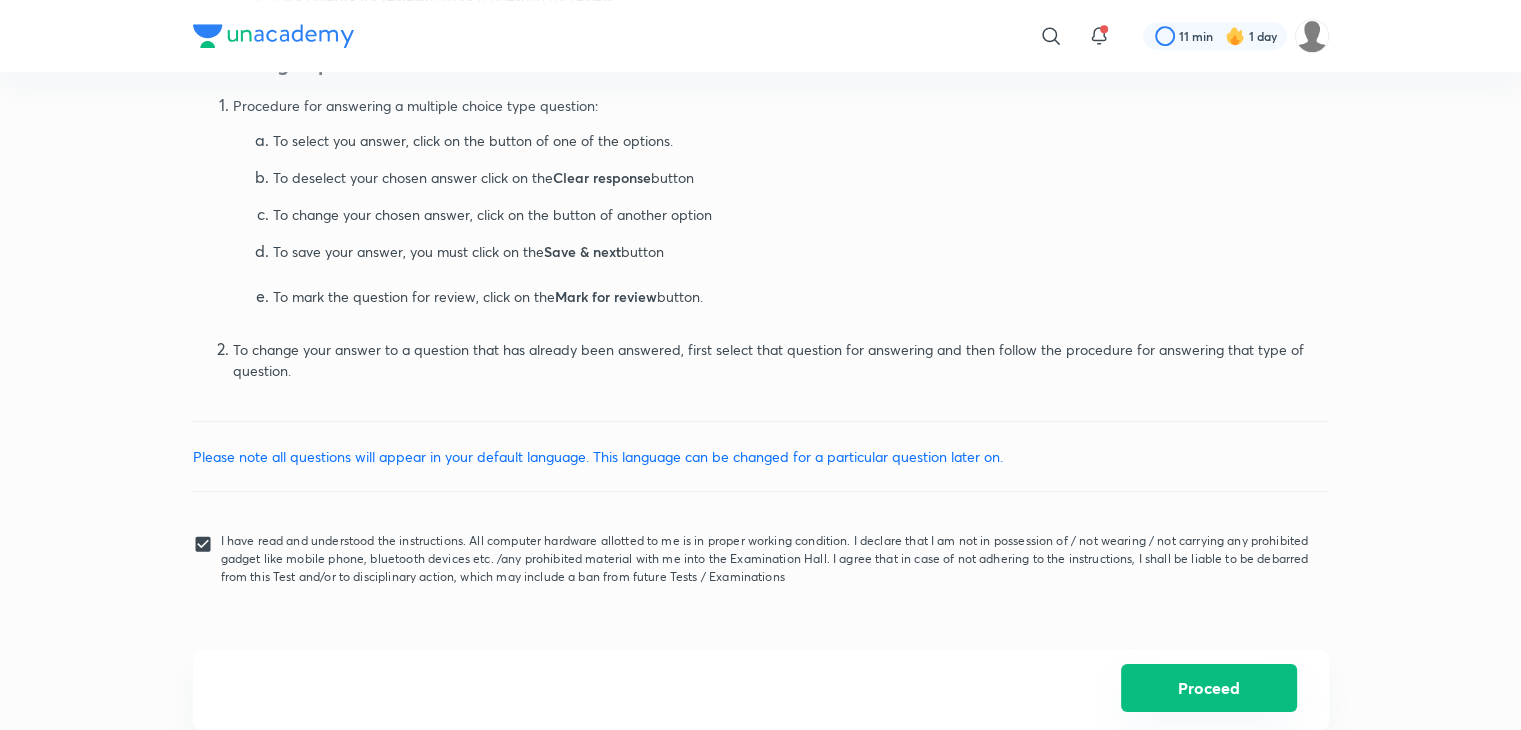 click on "Proceed" at bounding box center [1209, 688] 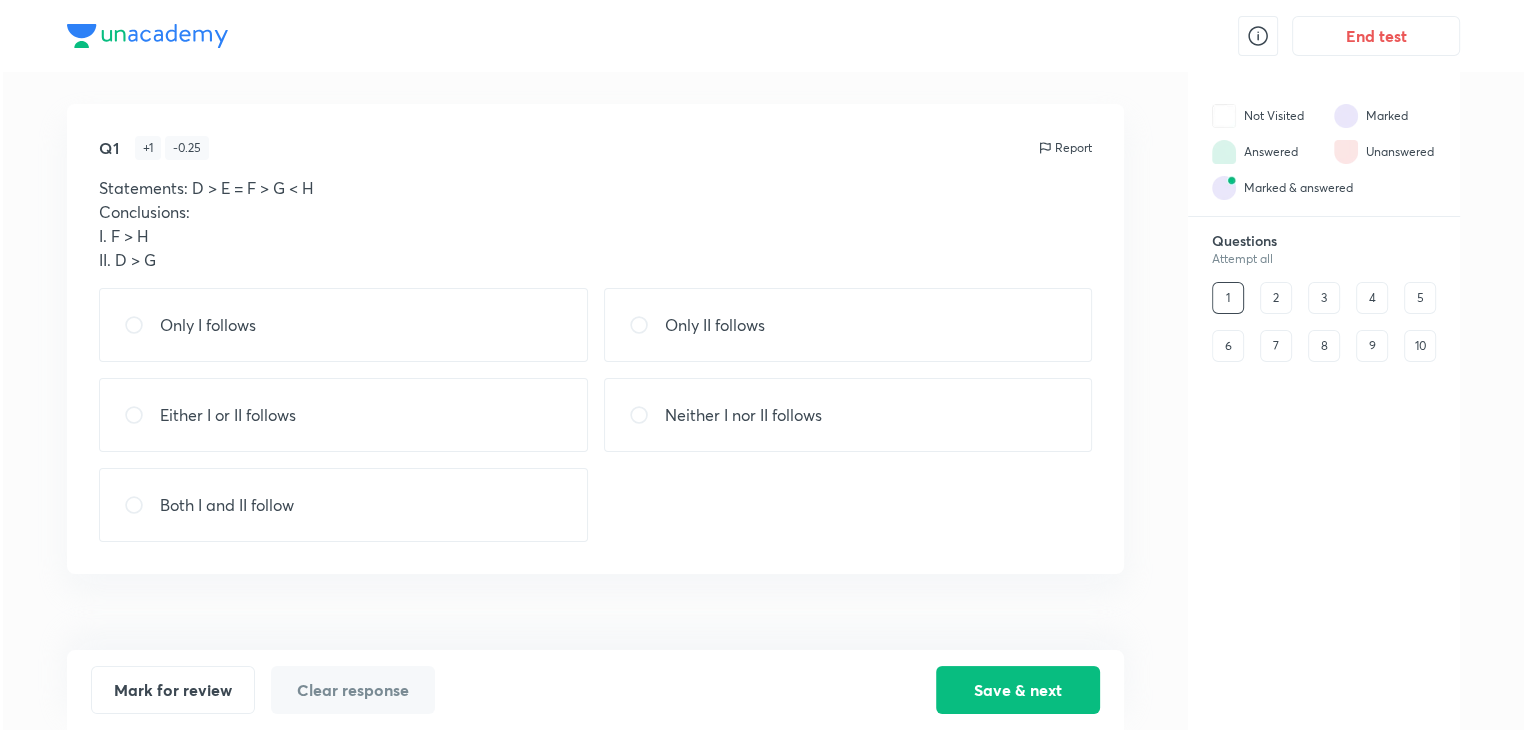 scroll, scrollTop: 0, scrollLeft: 0, axis: both 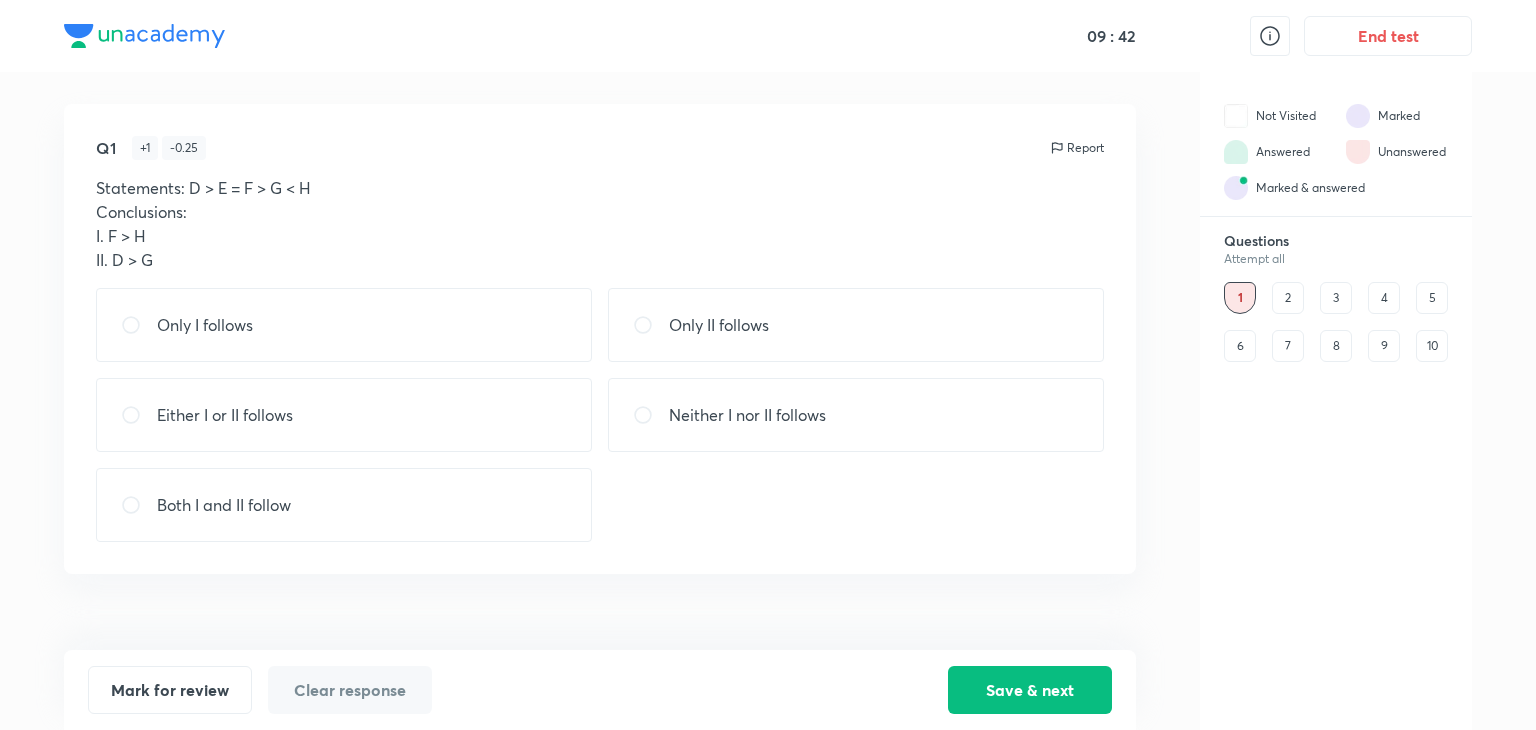 click at bounding box center (651, 325) 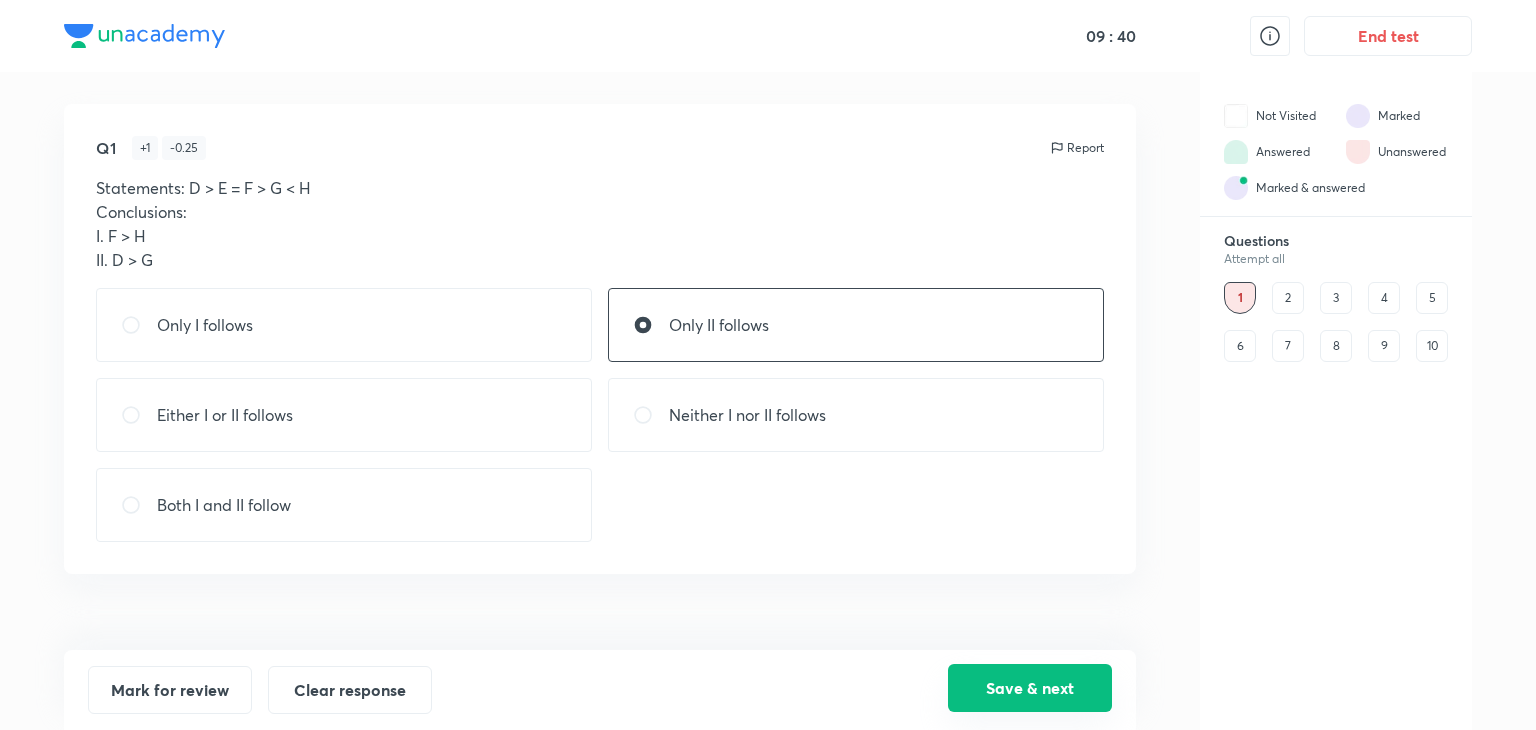 click on "Save & next" at bounding box center (1030, 688) 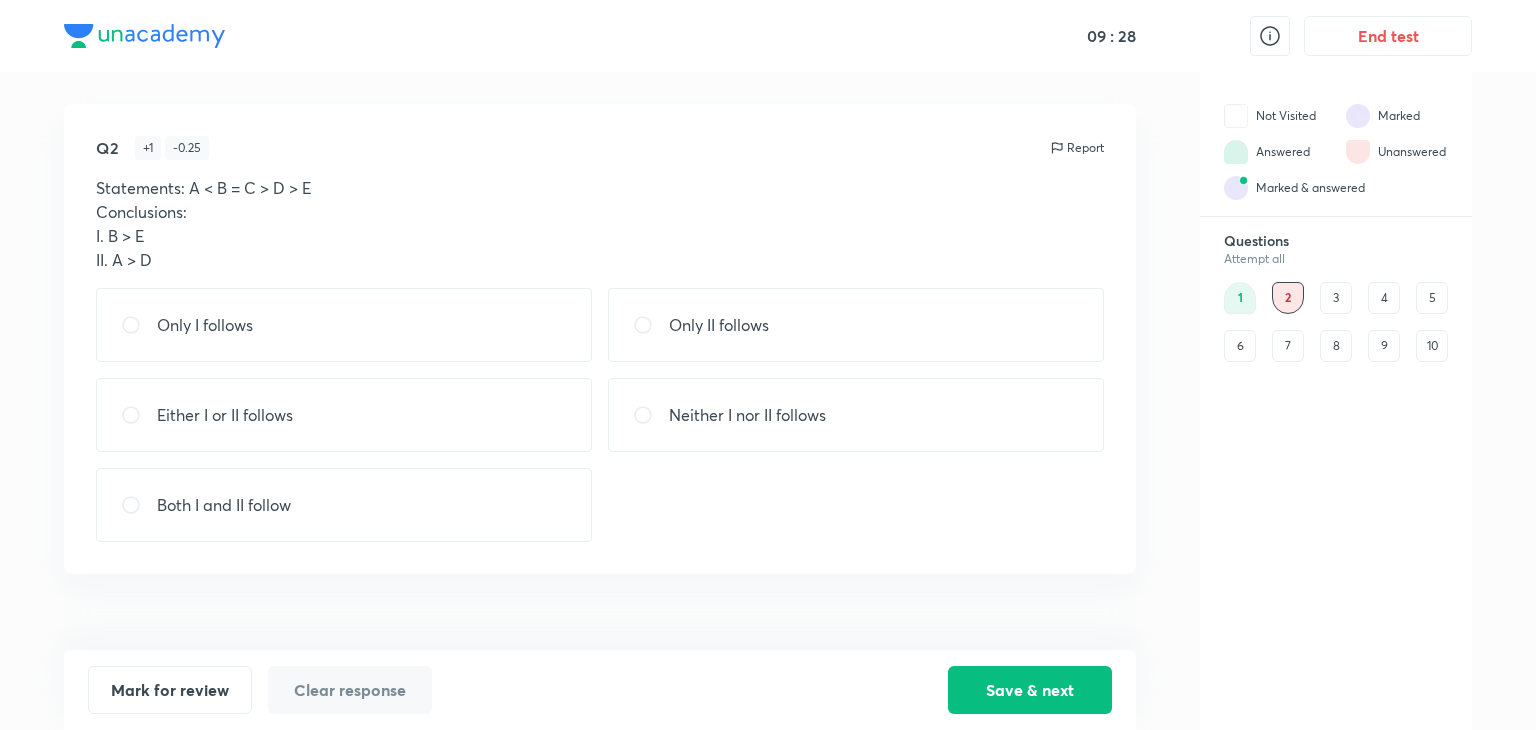 click on "Only I follows" at bounding box center (205, 325) 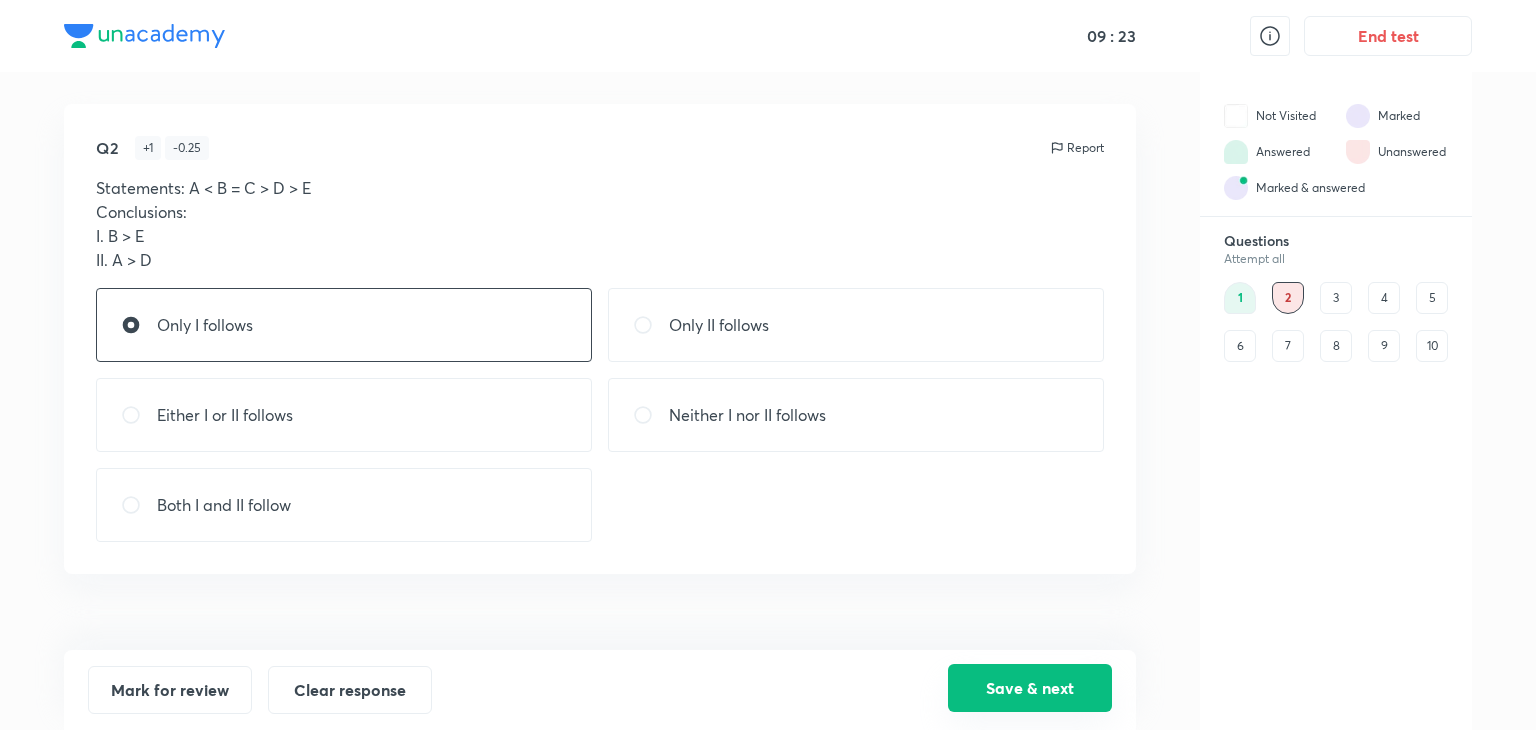 click on "Save & next" at bounding box center (1030, 688) 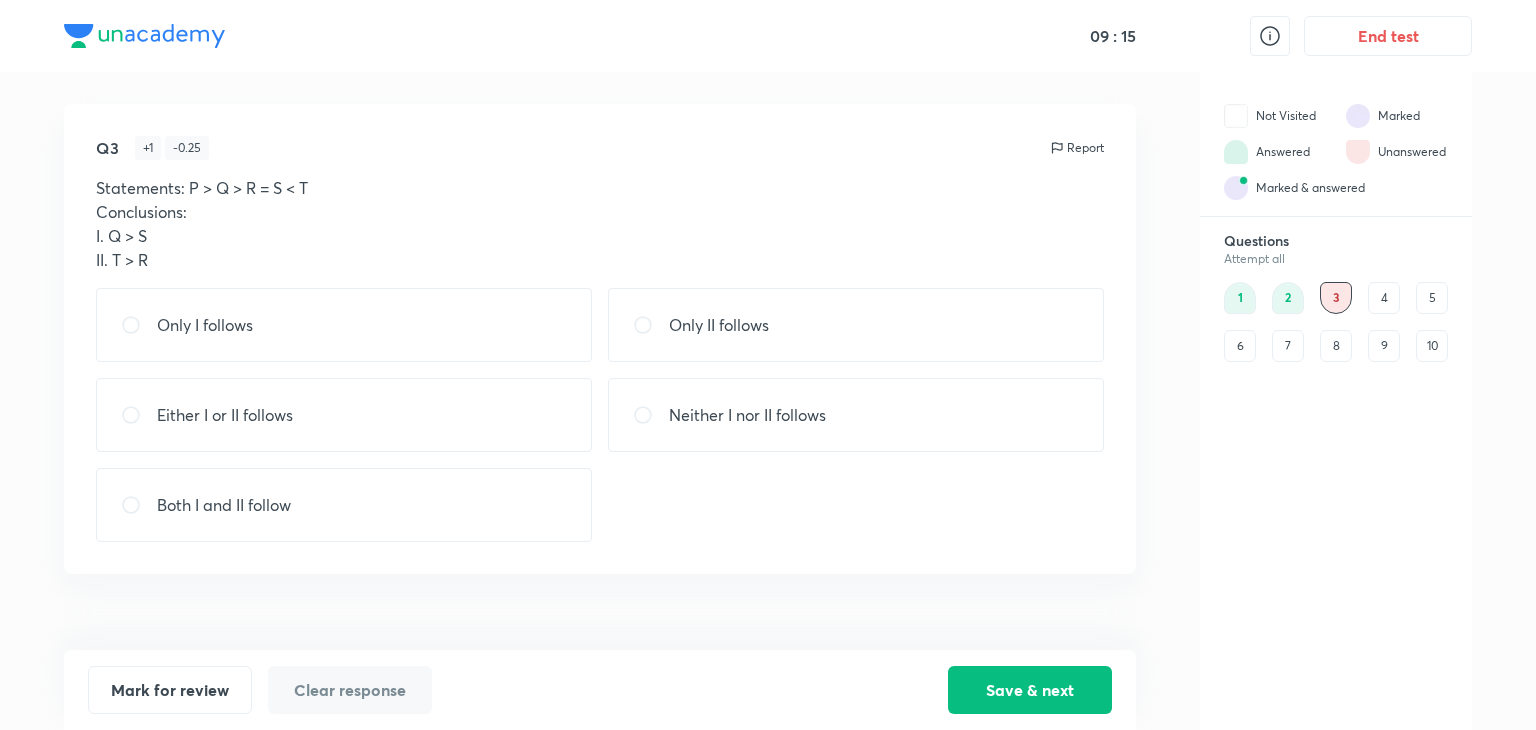 click on "Both I and II follow" at bounding box center (344, 505) 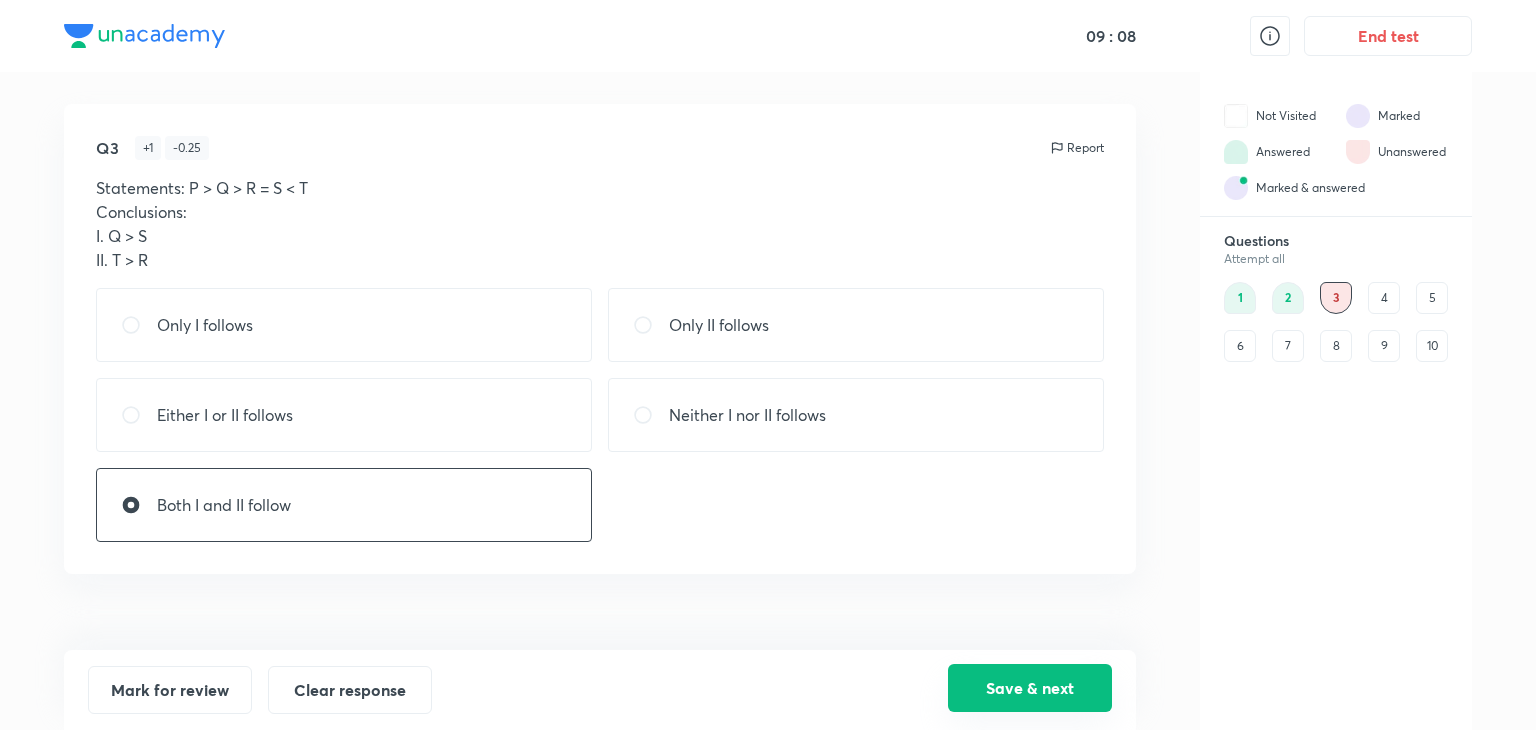 click on "Save & next" at bounding box center [1030, 688] 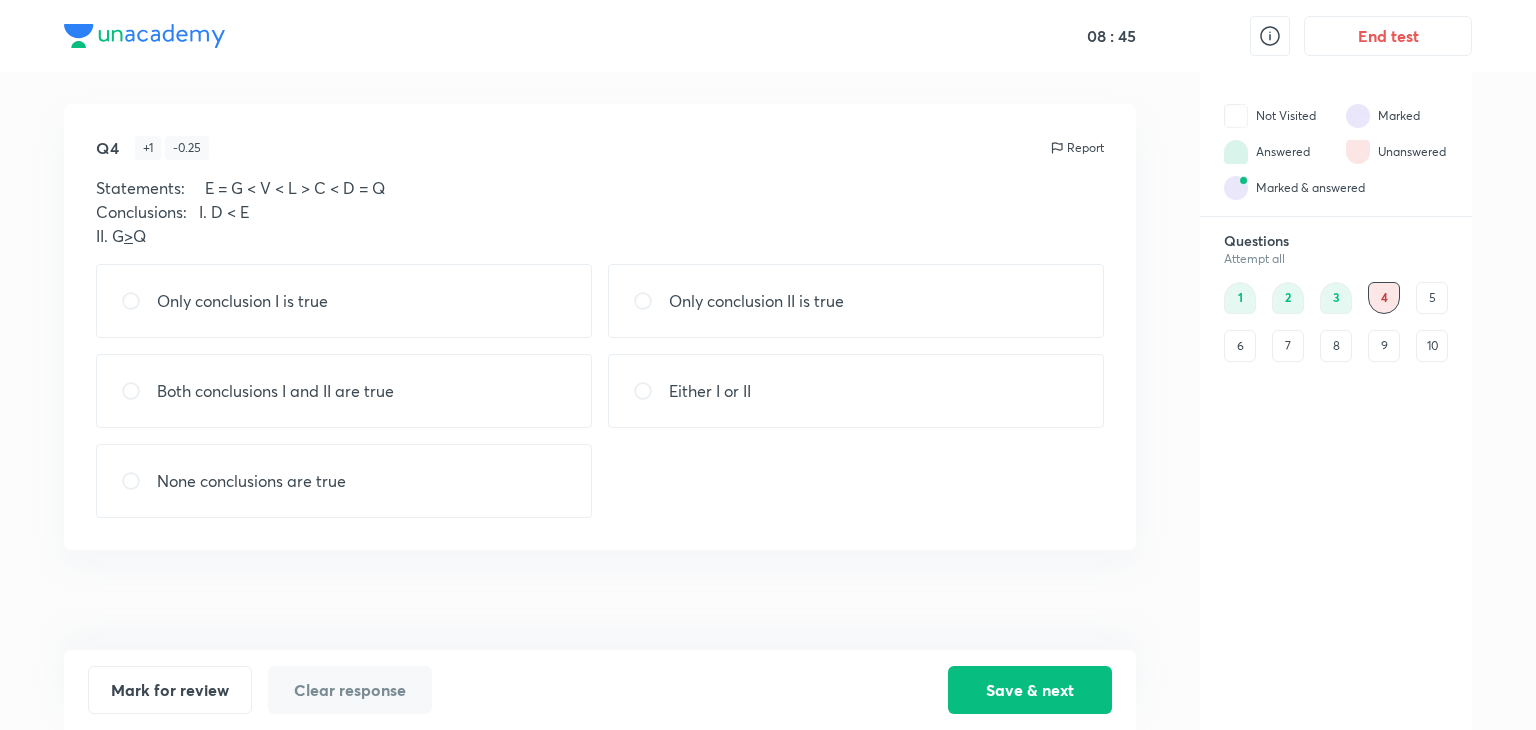 click at bounding box center [651, 391] 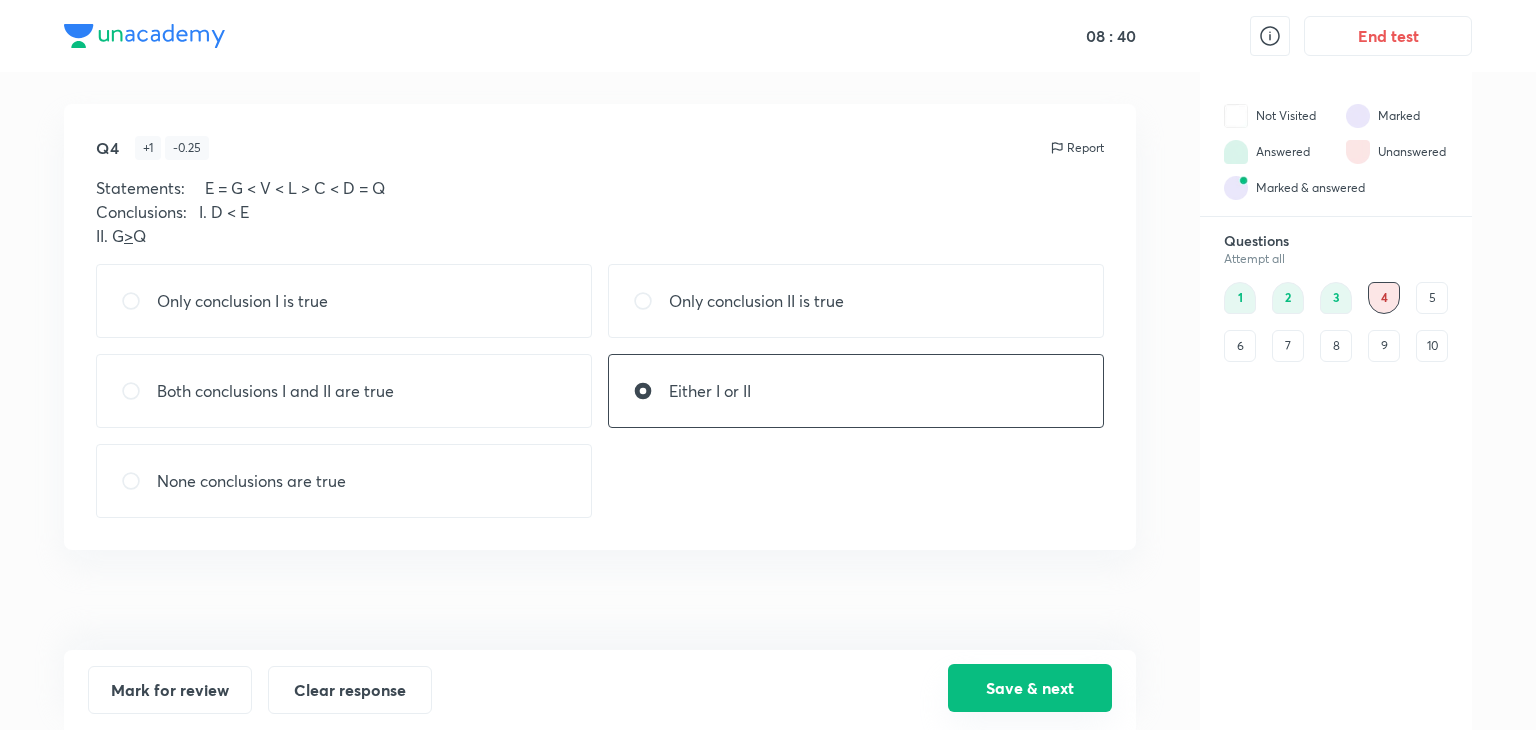 click on "Save & next" at bounding box center [1030, 688] 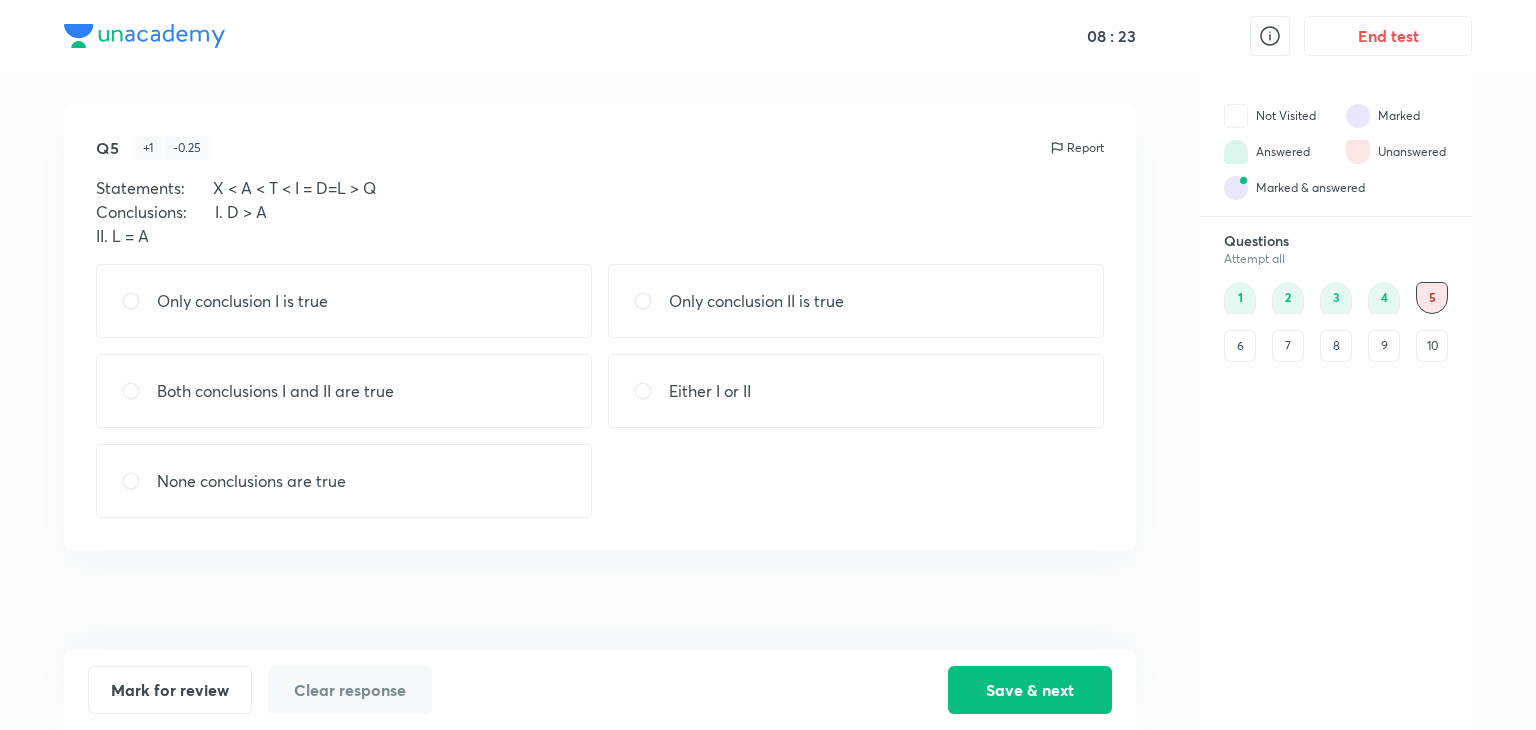 click on "Either I or II" at bounding box center (710, 391) 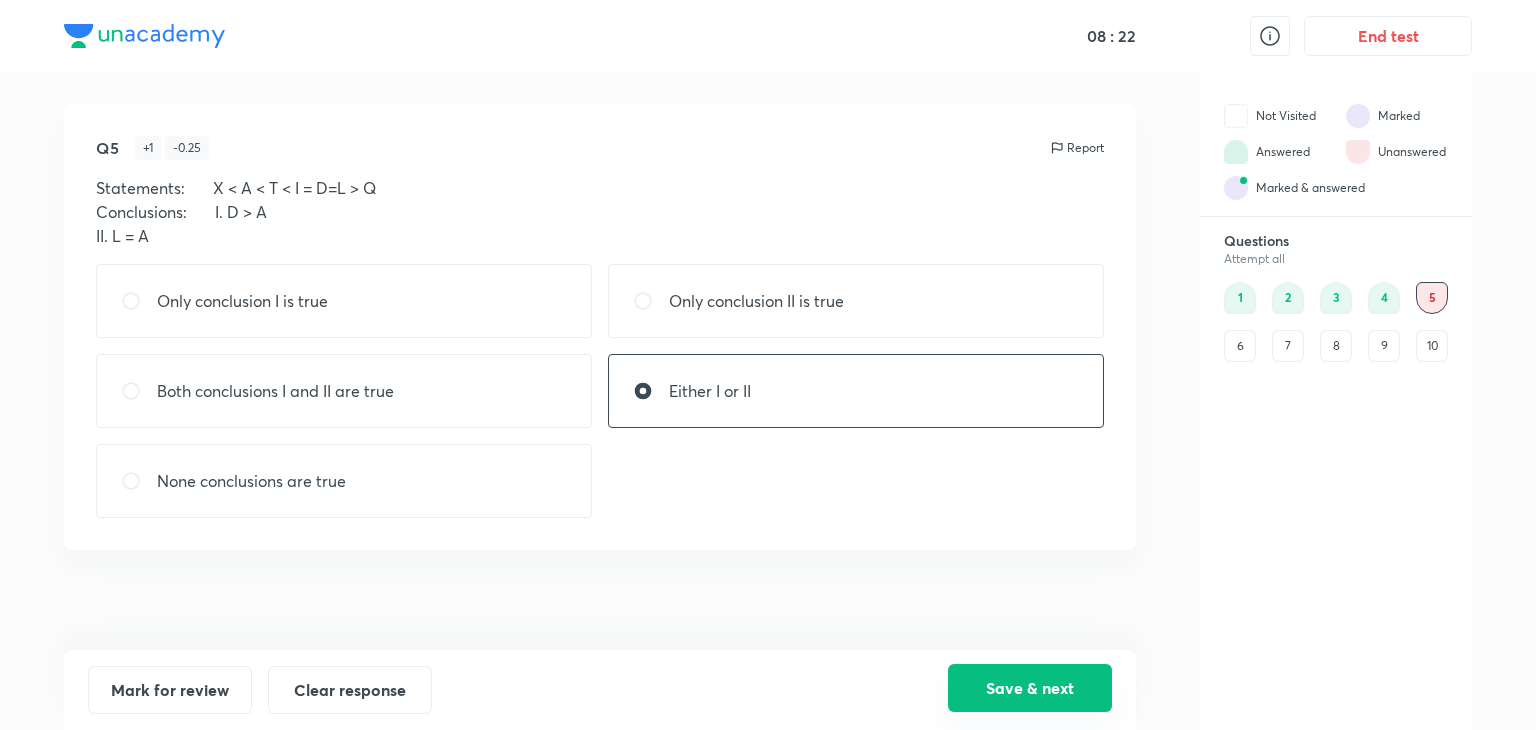 click on "Save & next" at bounding box center [1030, 688] 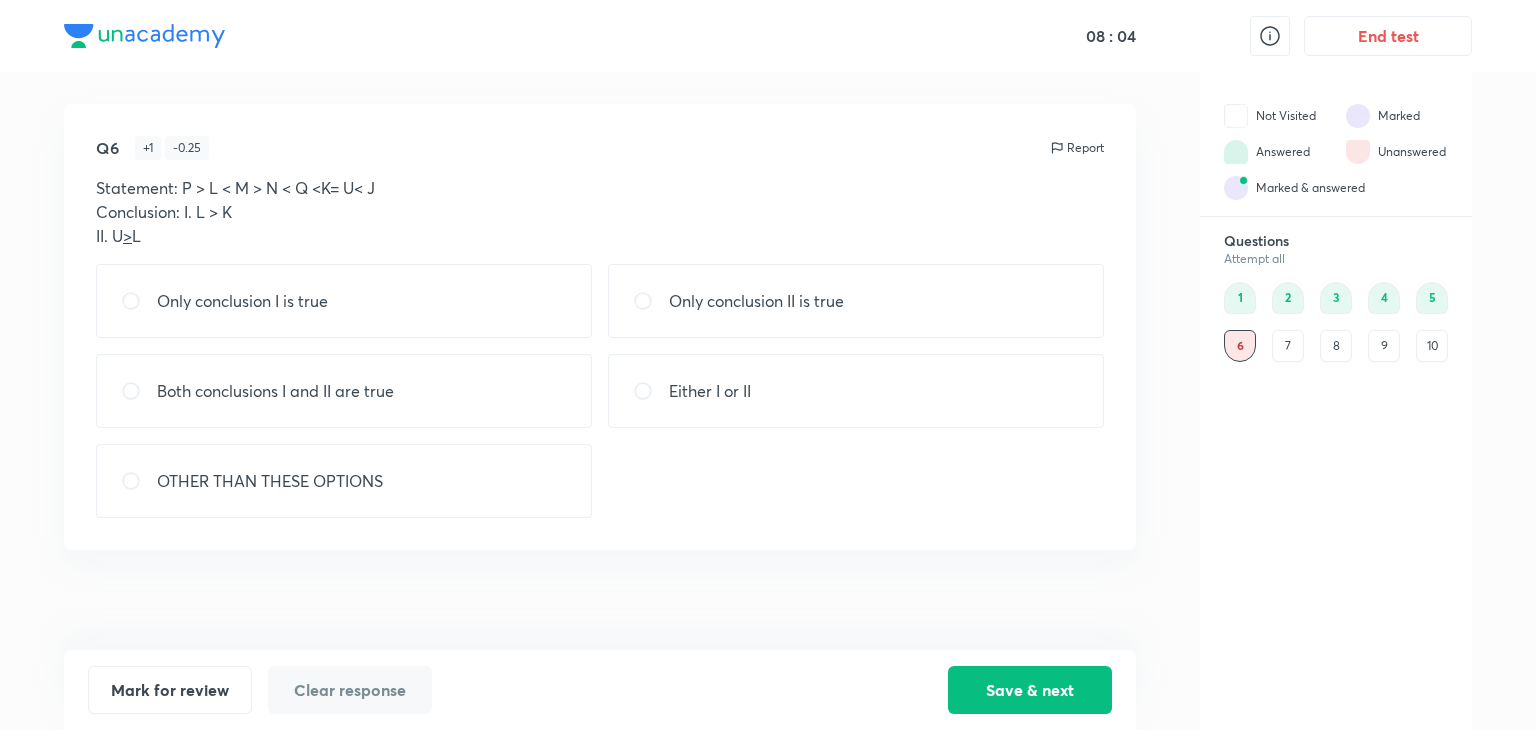 click on "OTHER THAN THESE OPTIONS" at bounding box center [344, 481] 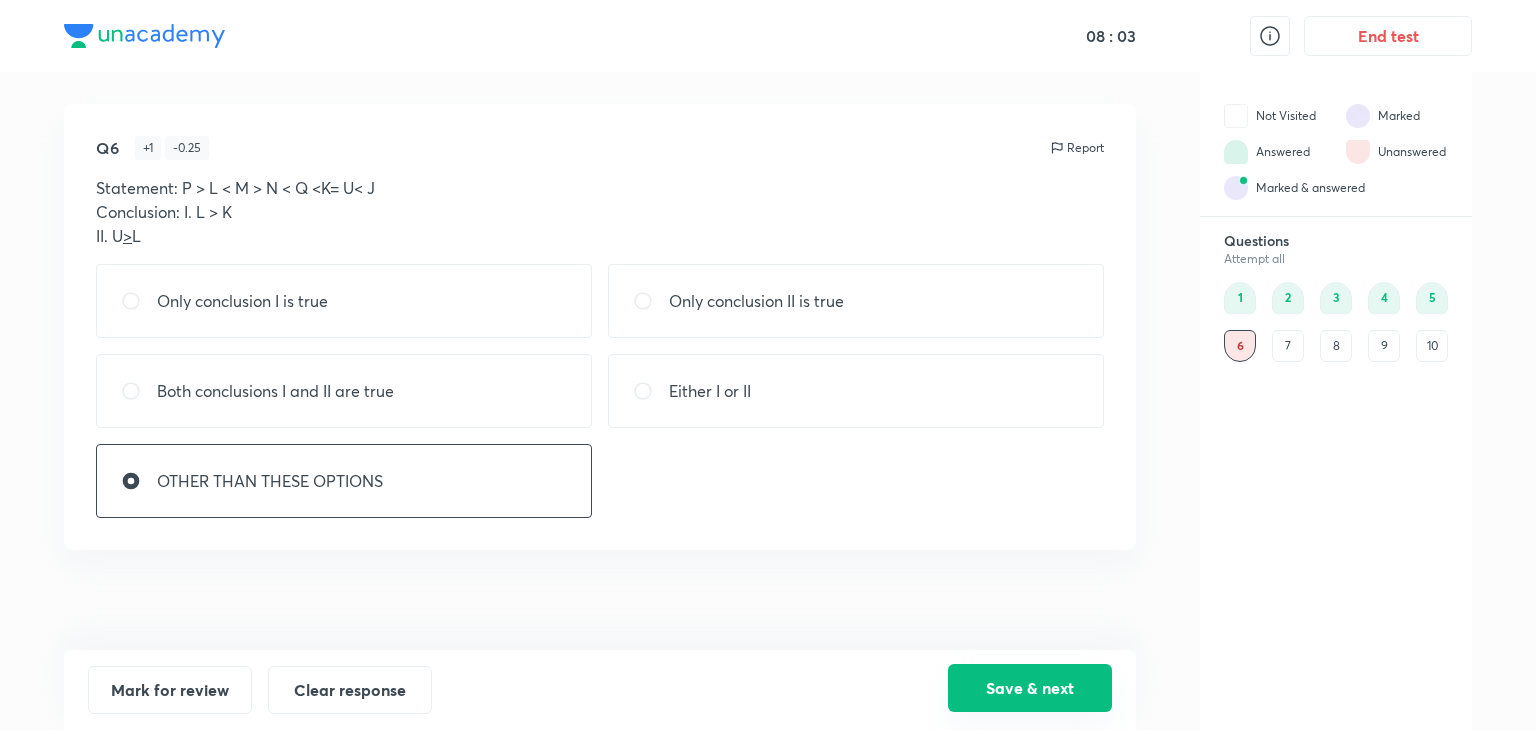 click on "Save & next" at bounding box center (1030, 688) 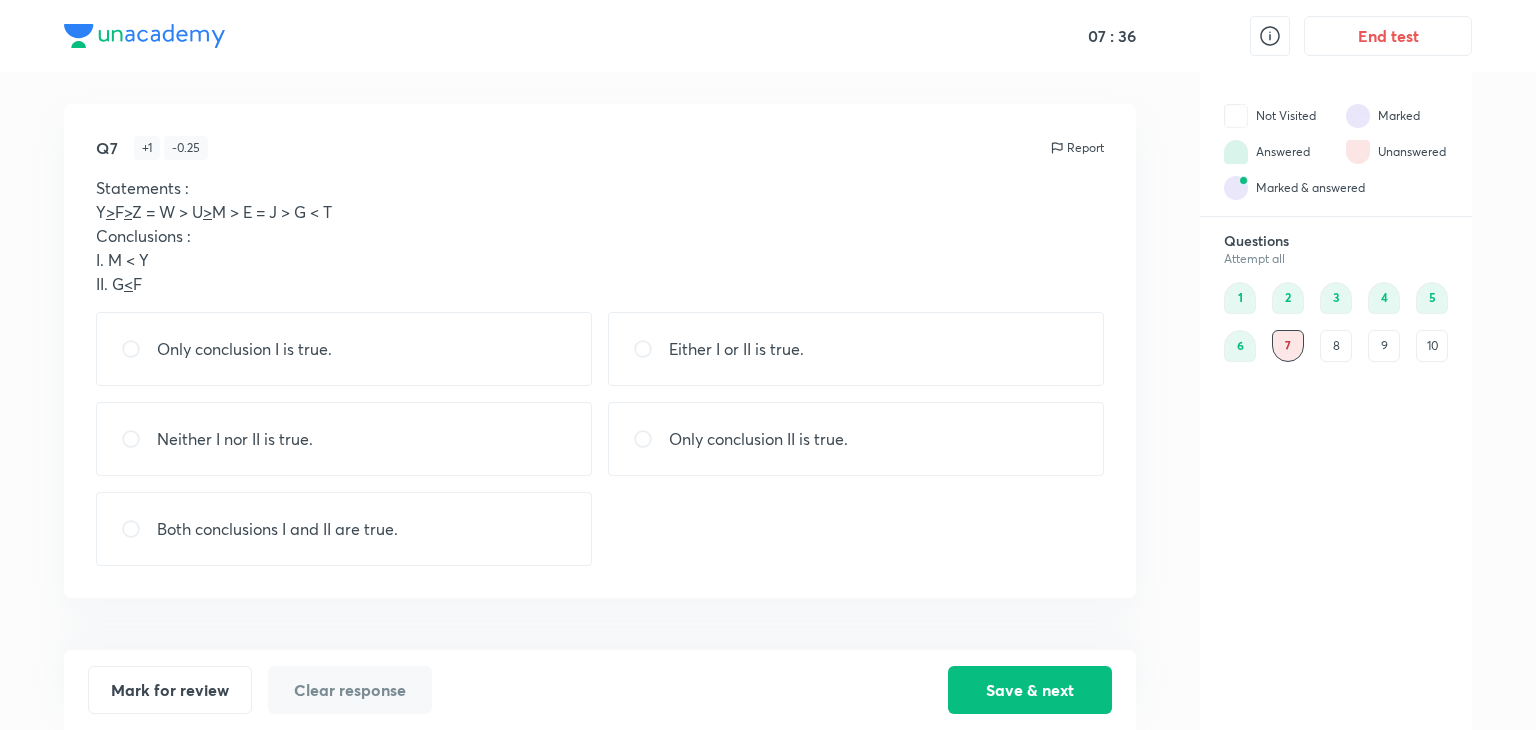 click on "Either I or II is true." at bounding box center [736, 349] 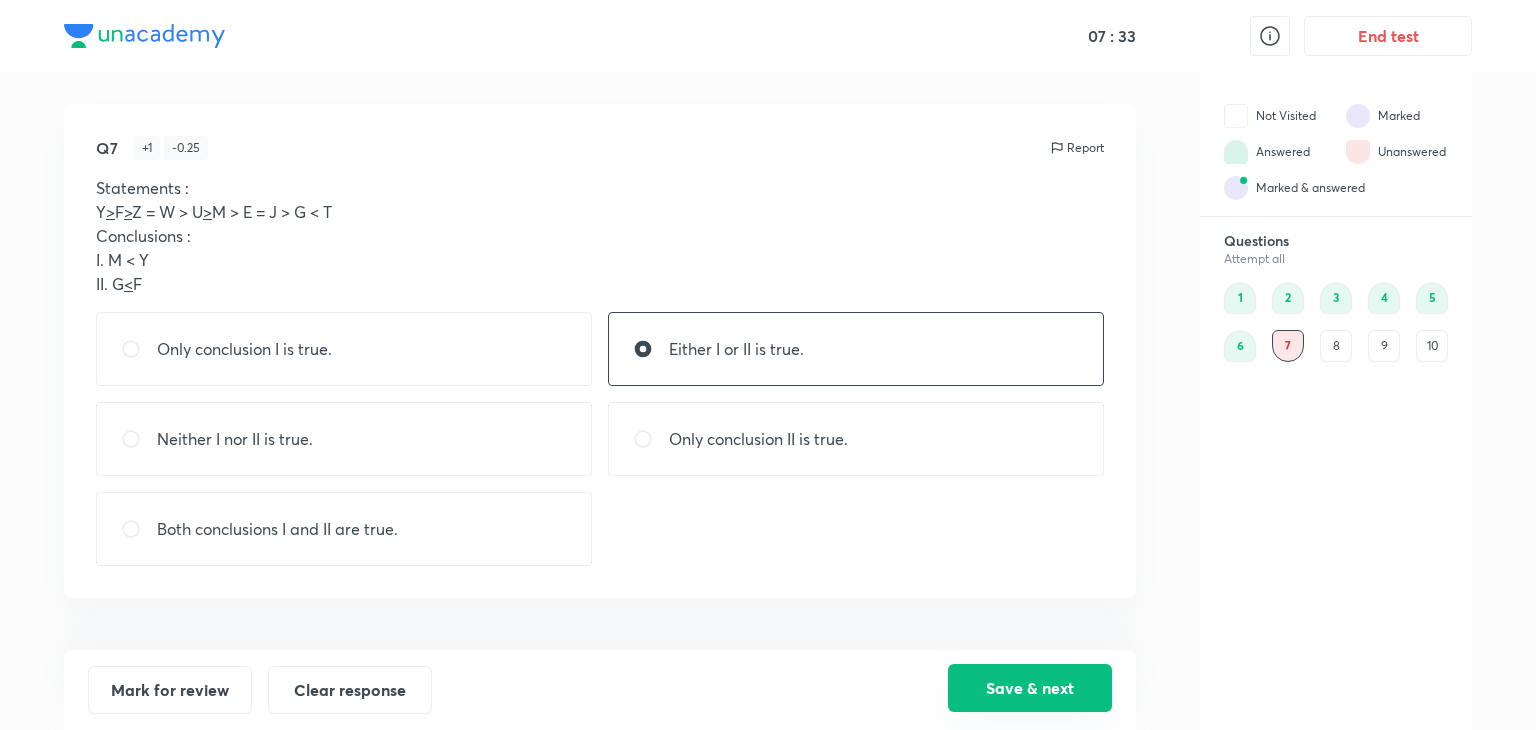 click on "Save & next" at bounding box center (1030, 688) 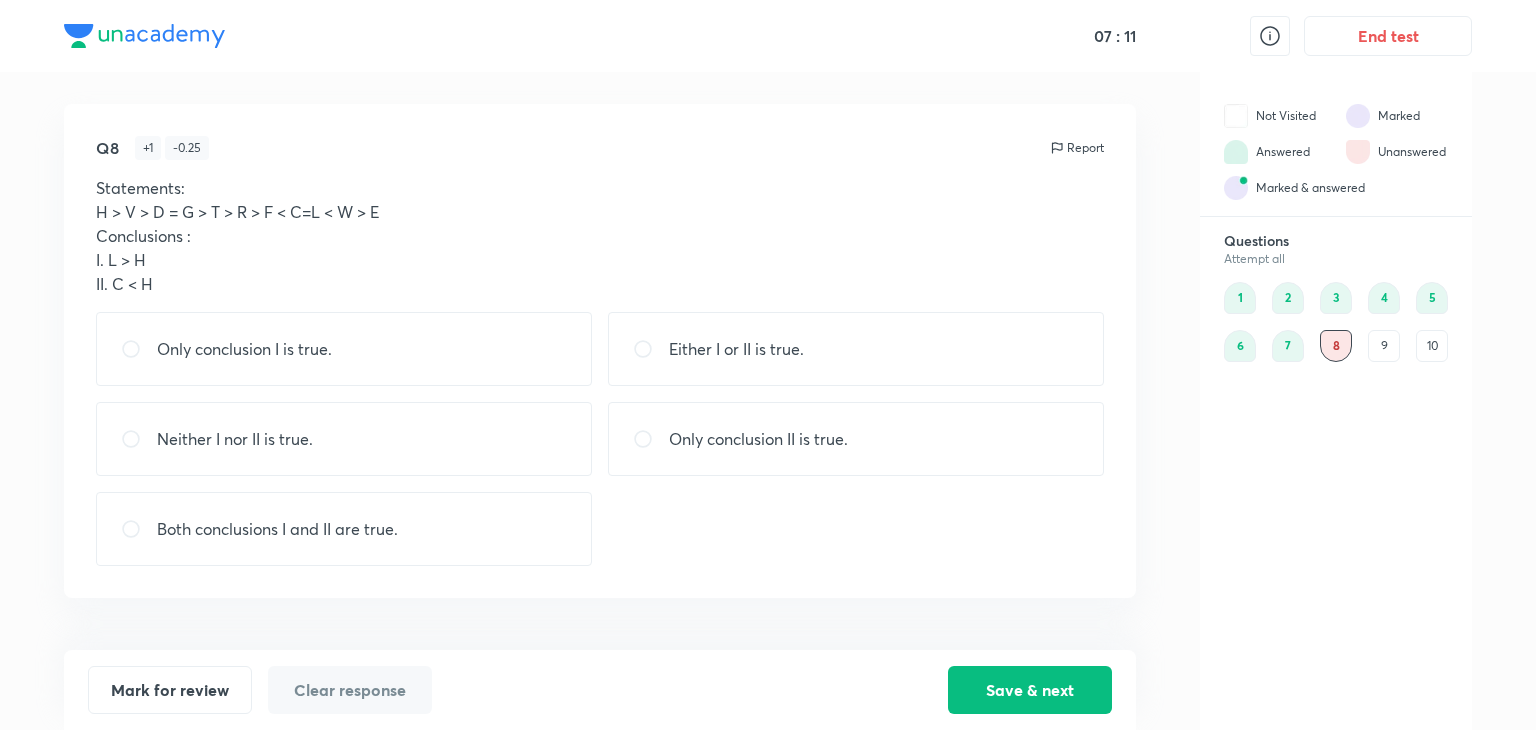 click on "Only conclusion I is true." at bounding box center (344, 349) 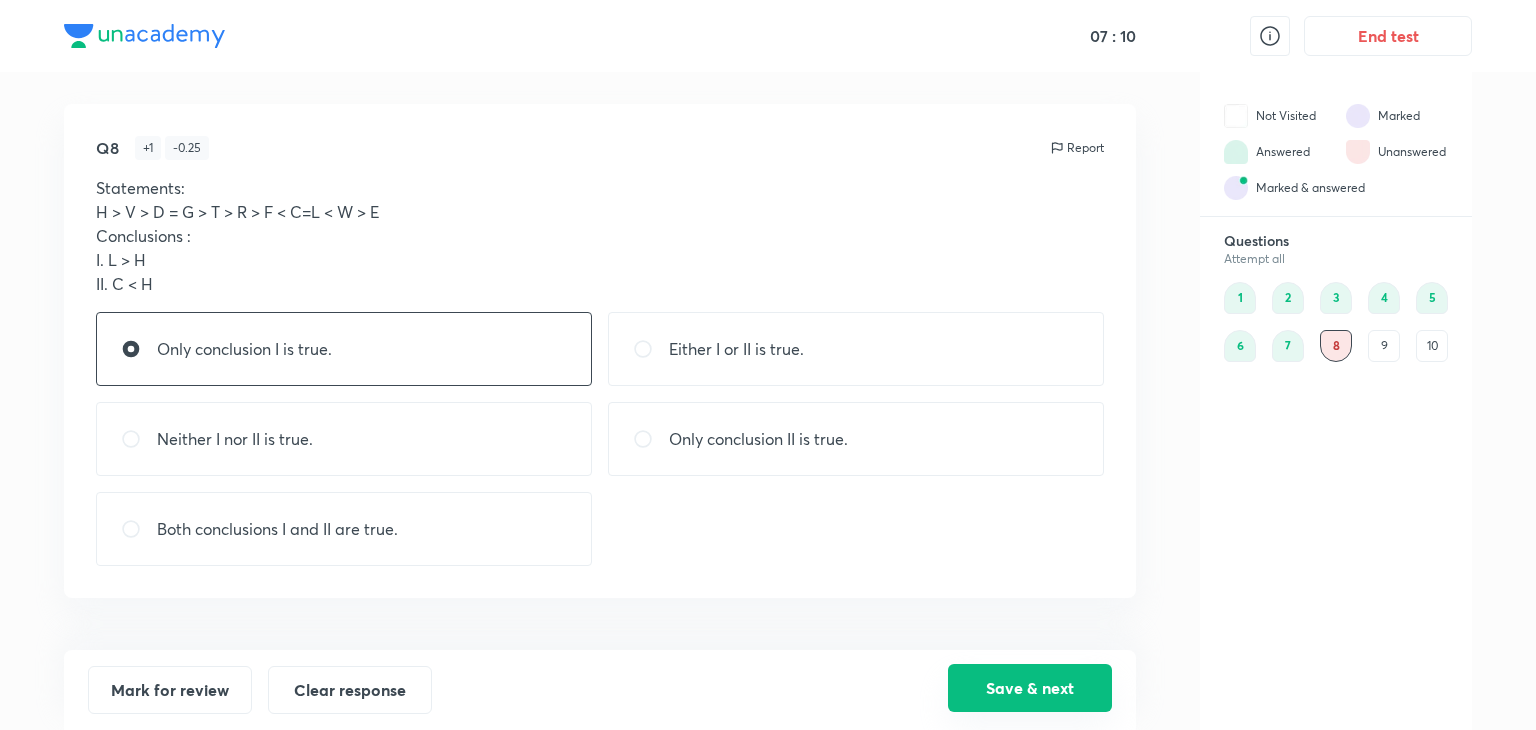 click on "Save & next" at bounding box center (1030, 688) 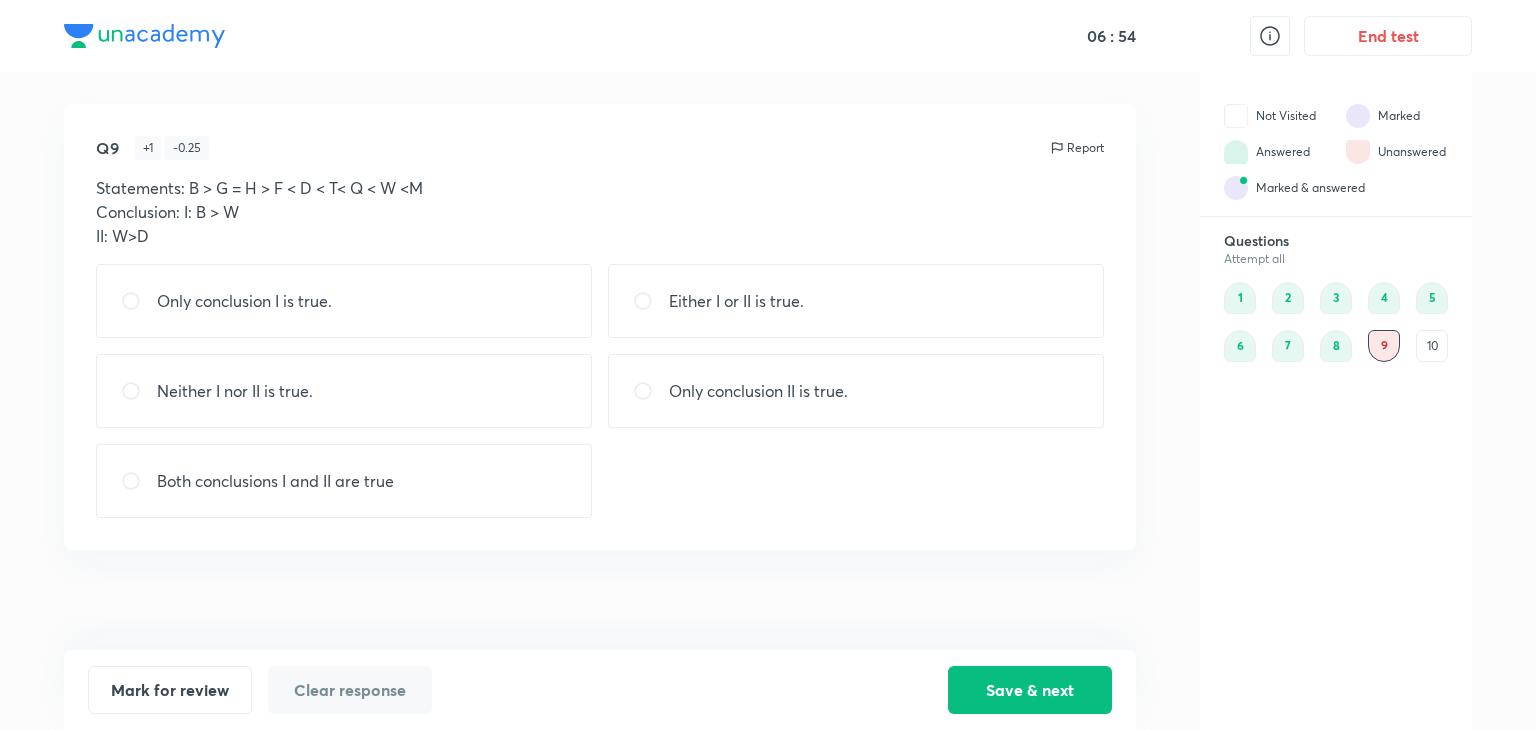 click at bounding box center (651, 391) 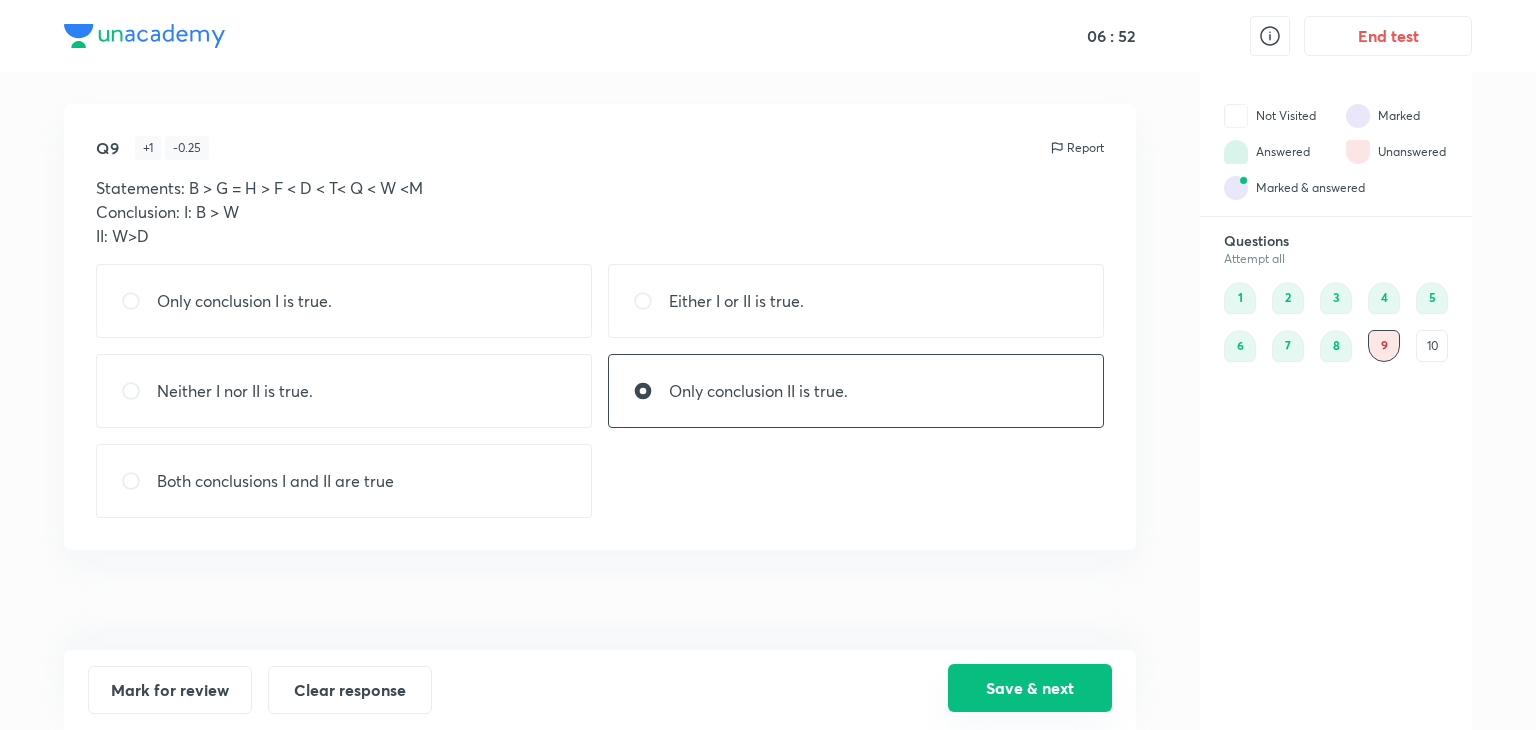 click on "Save & next" at bounding box center [1030, 688] 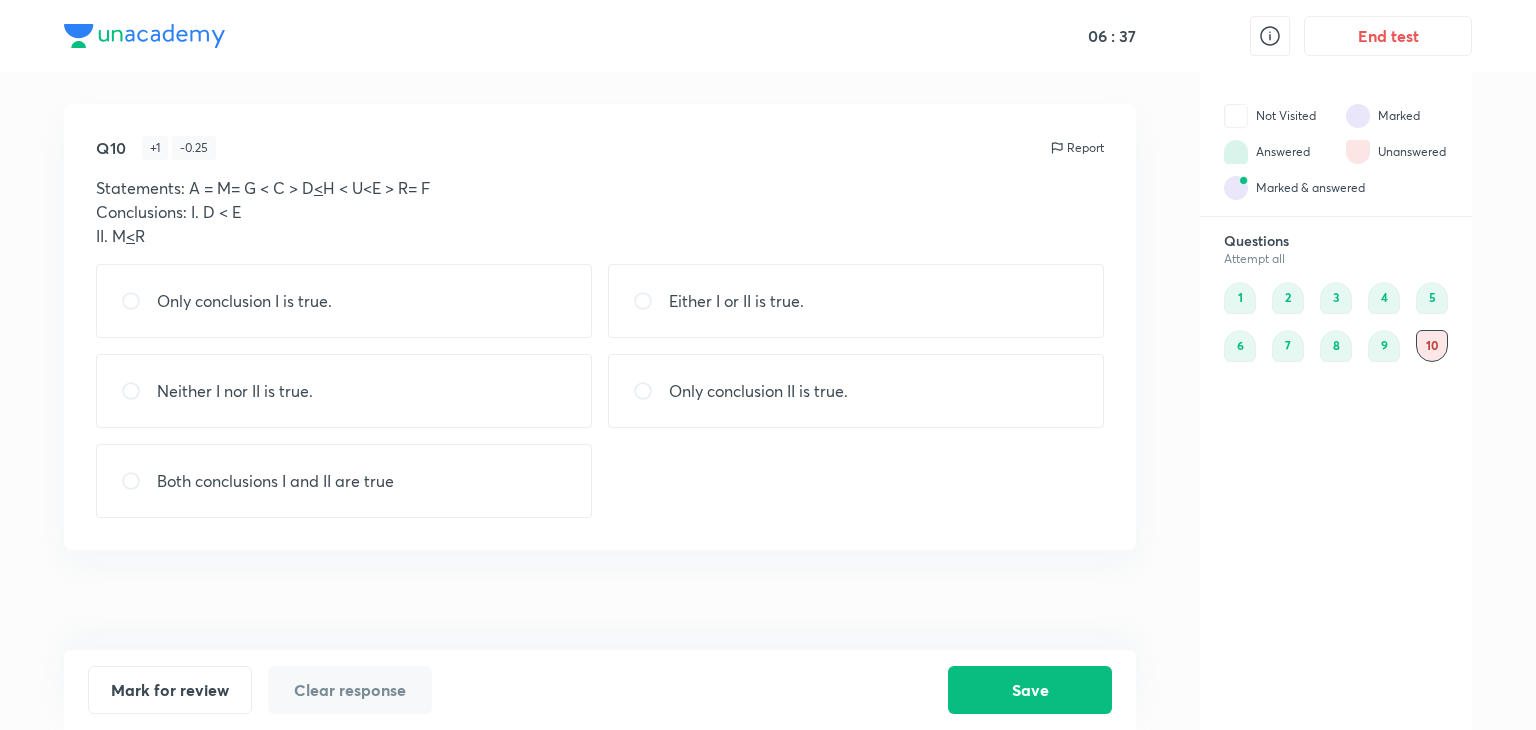 click on "Only conclusion I is true." at bounding box center [344, 301] 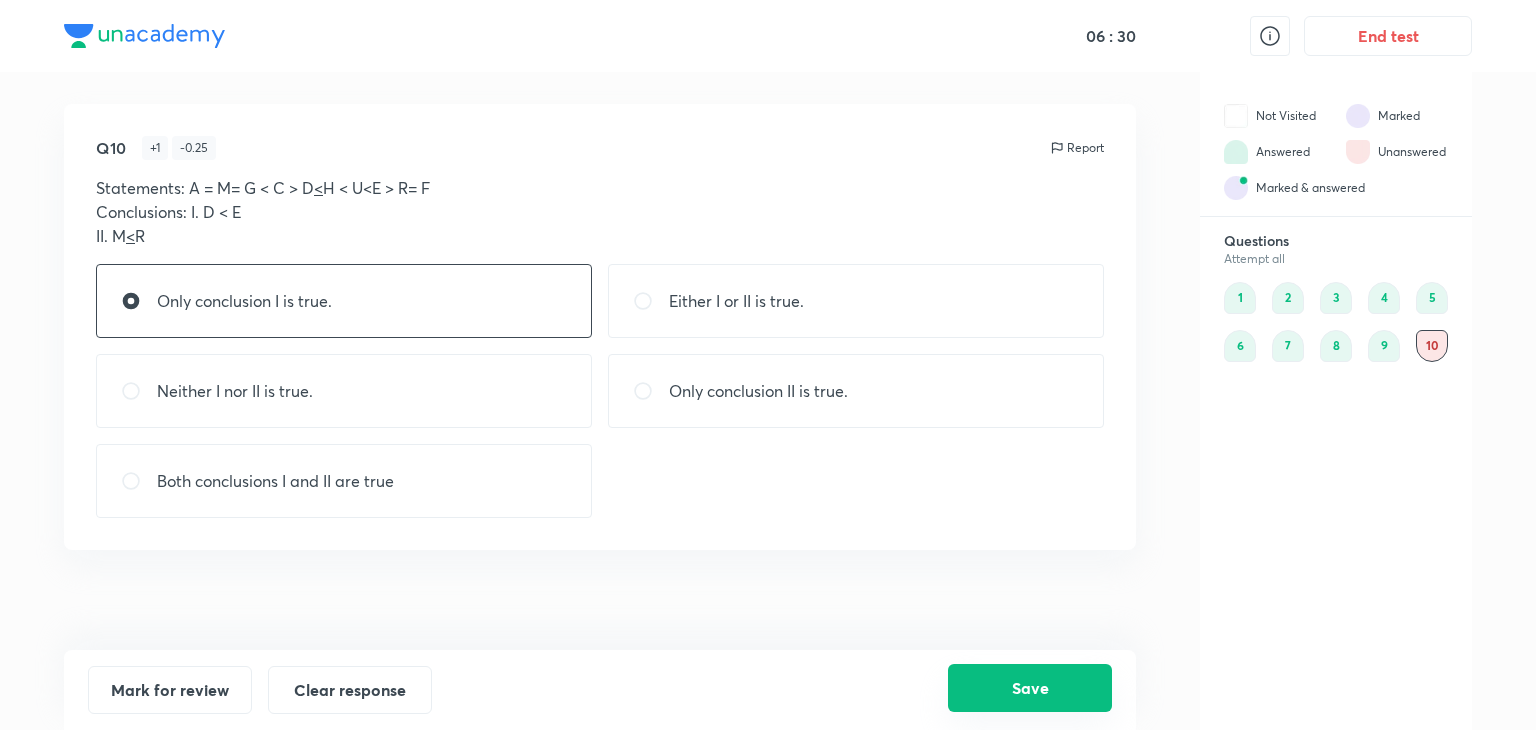 click on "Save" at bounding box center [1030, 688] 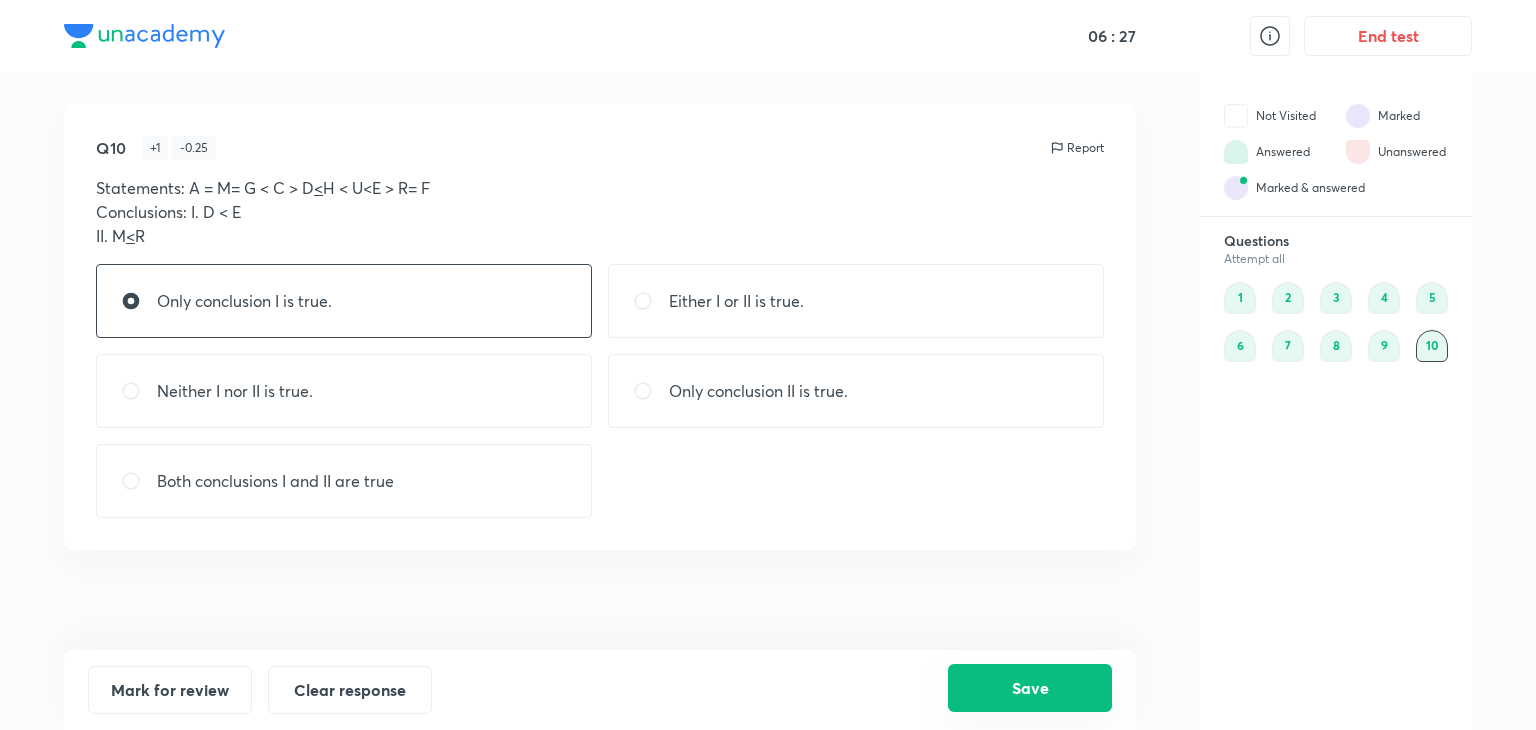 click on "Save" at bounding box center (1030, 688) 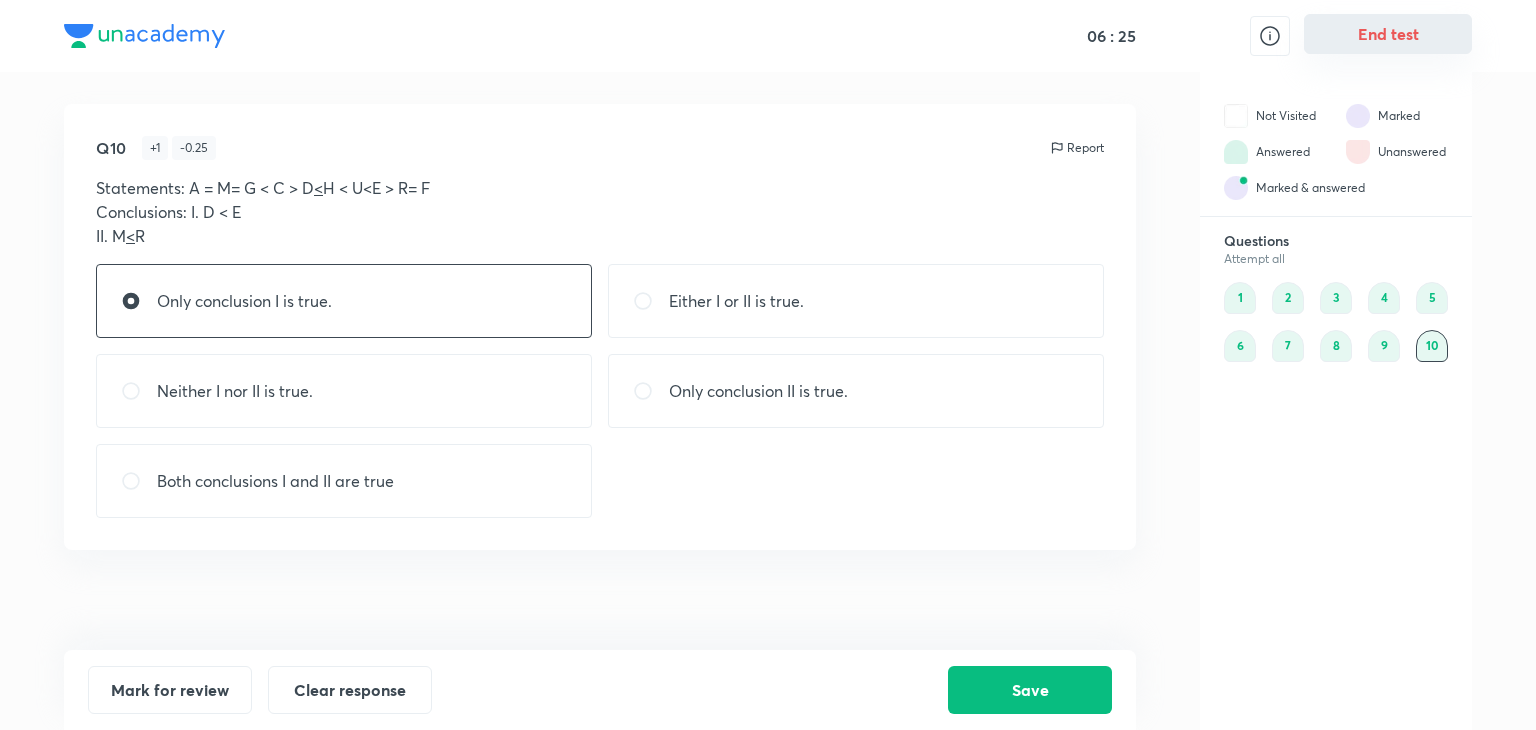 click on "End test" at bounding box center [1388, 34] 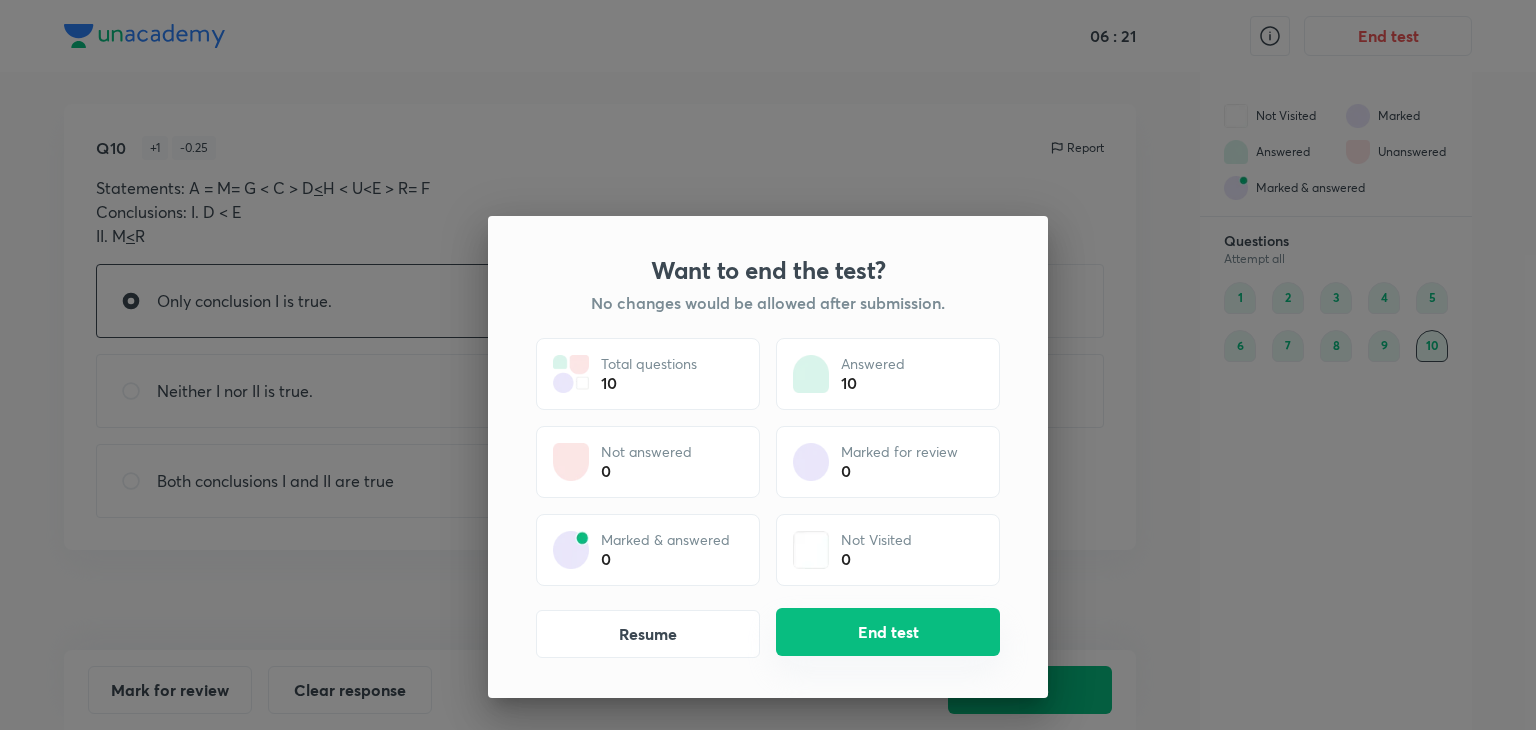 click on "End test" at bounding box center (888, 632) 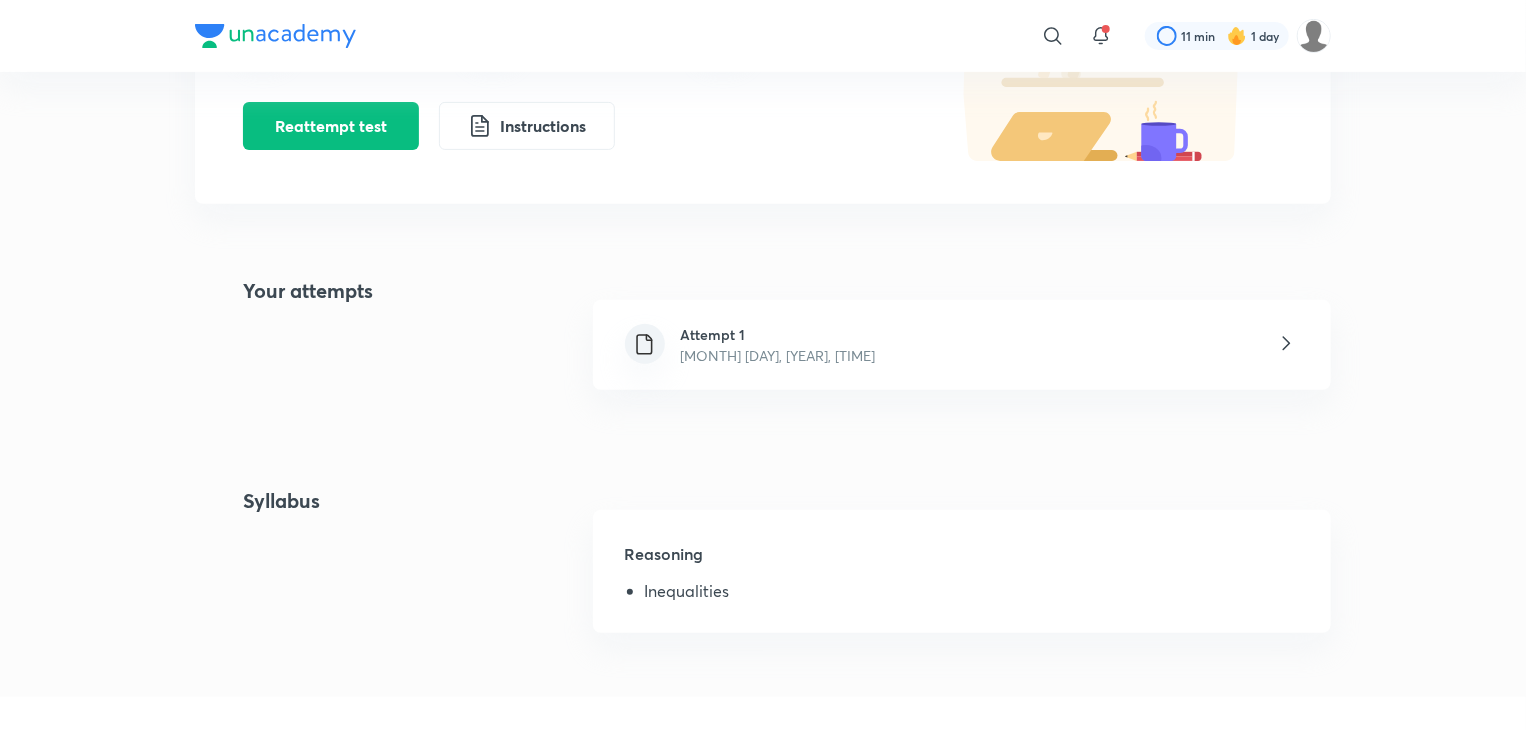 scroll, scrollTop: 284, scrollLeft: 0, axis: vertical 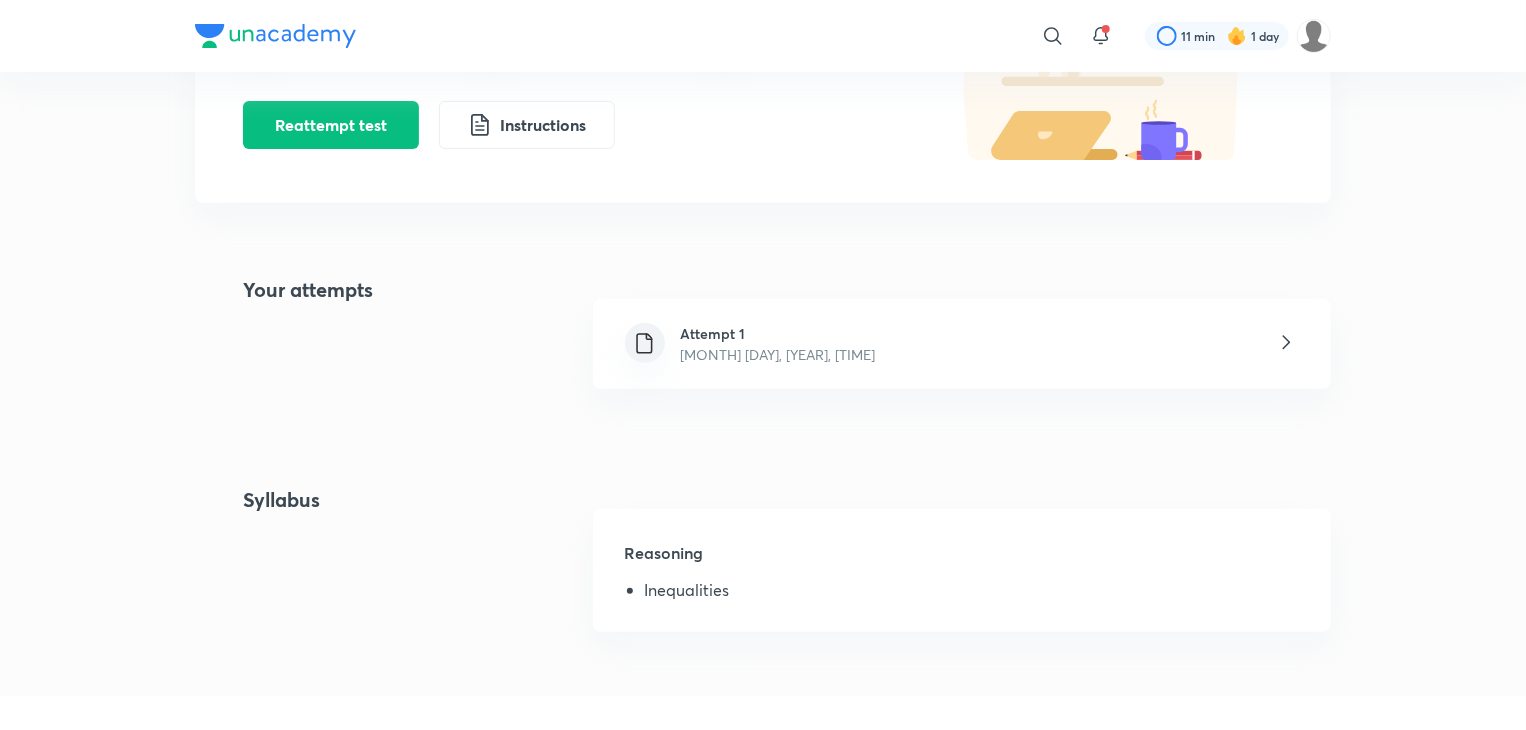 click on "Syllabus Reasoning Inequalities" at bounding box center (763, 570) 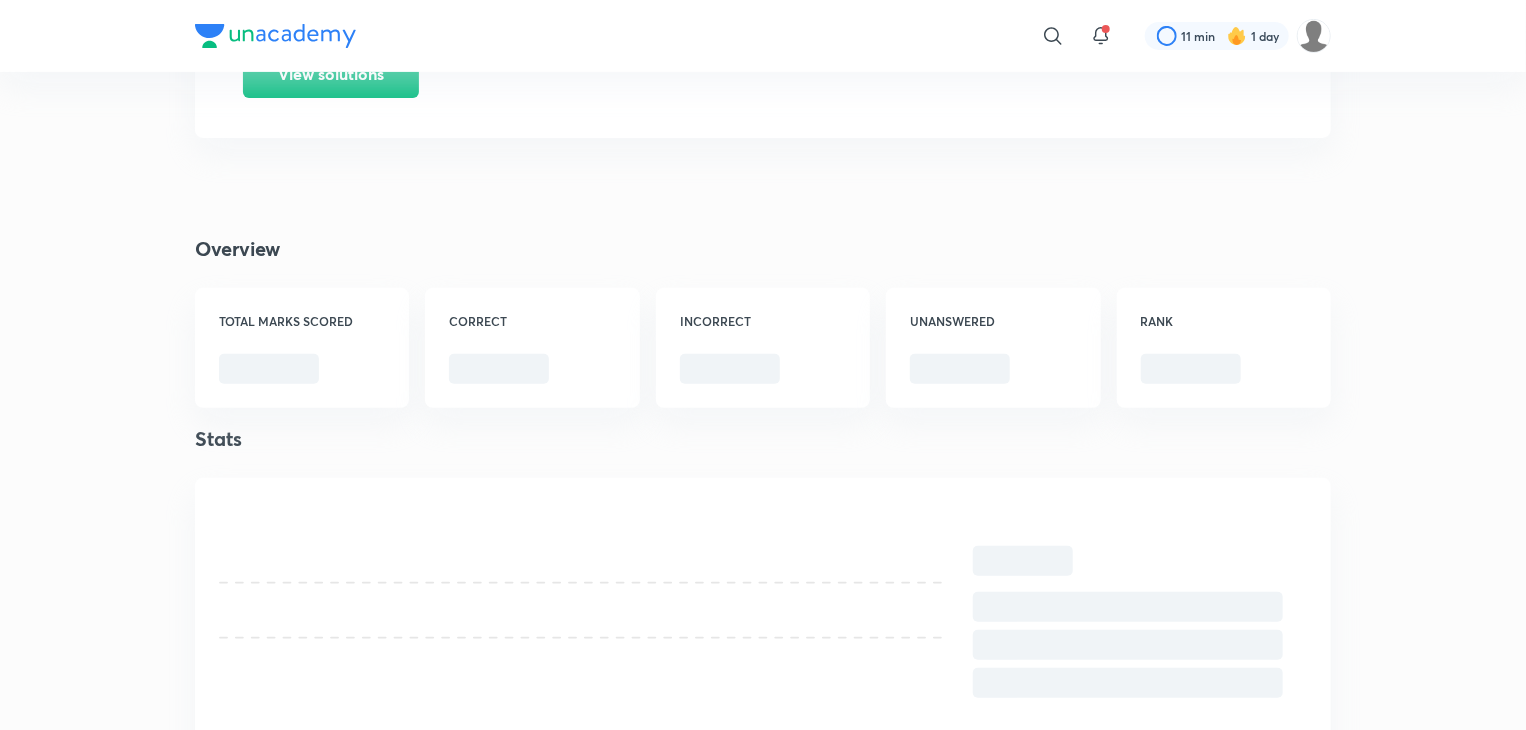 scroll, scrollTop: 0, scrollLeft: 0, axis: both 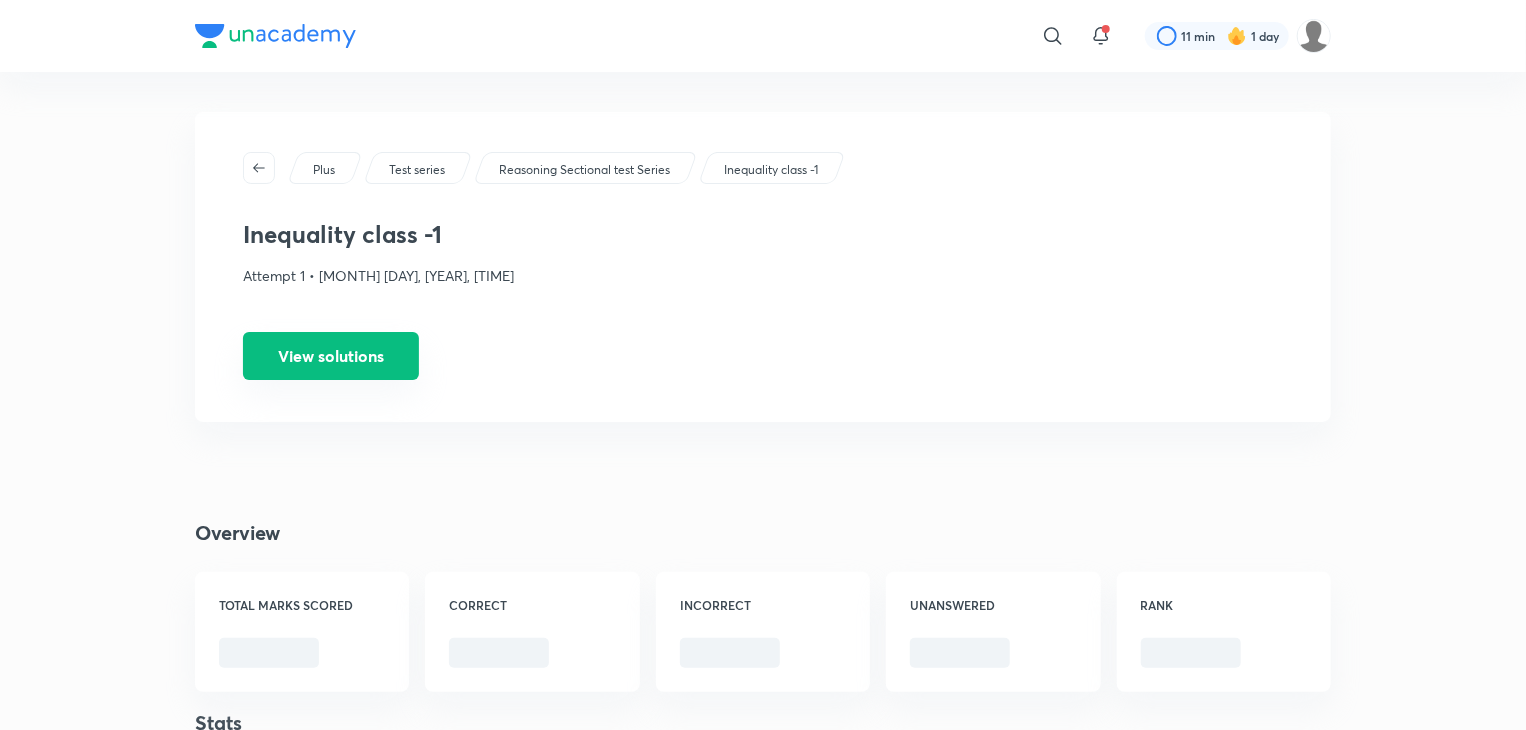 click on "View solutions" at bounding box center (331, 356) 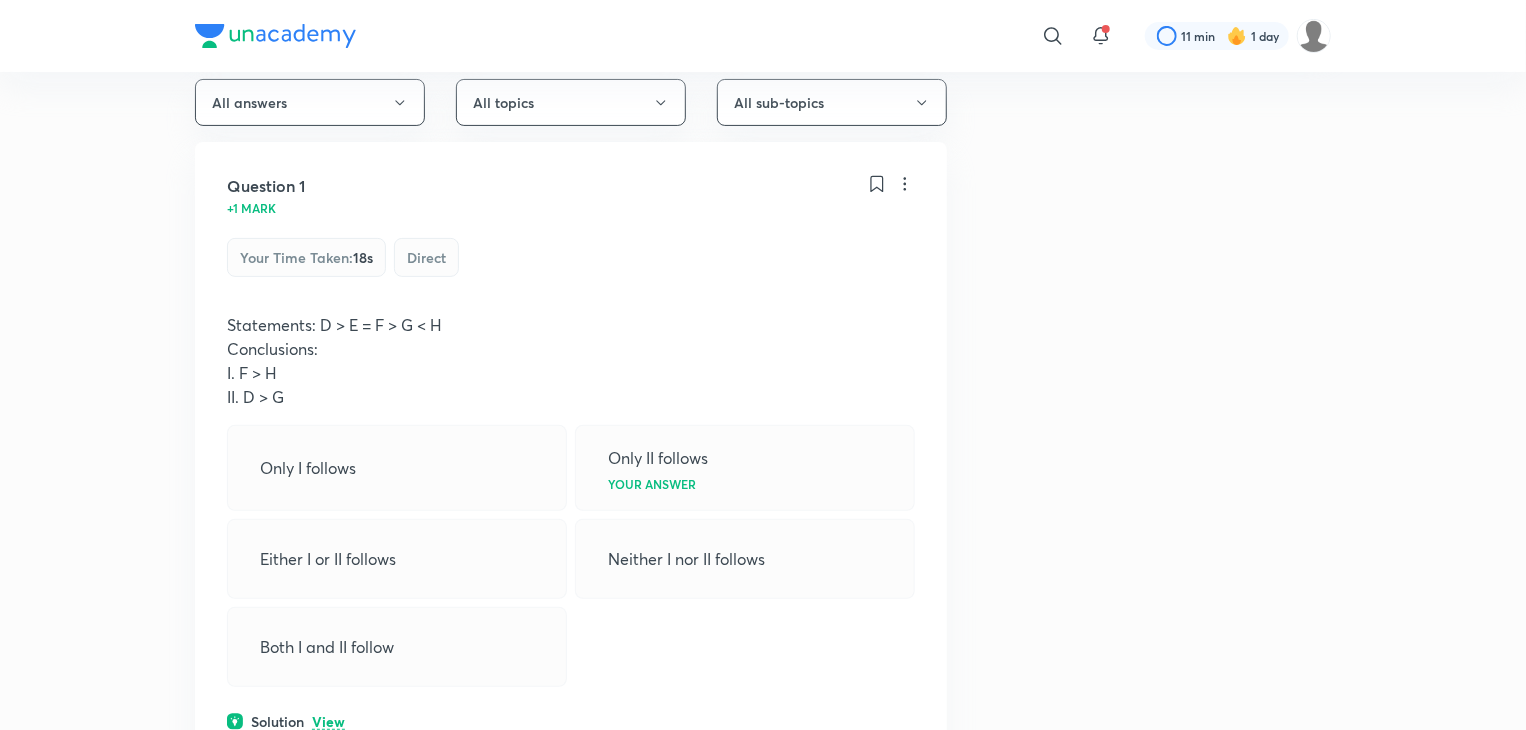 scroll, scrollTop: 0, scrollLeft: 0, axis: both 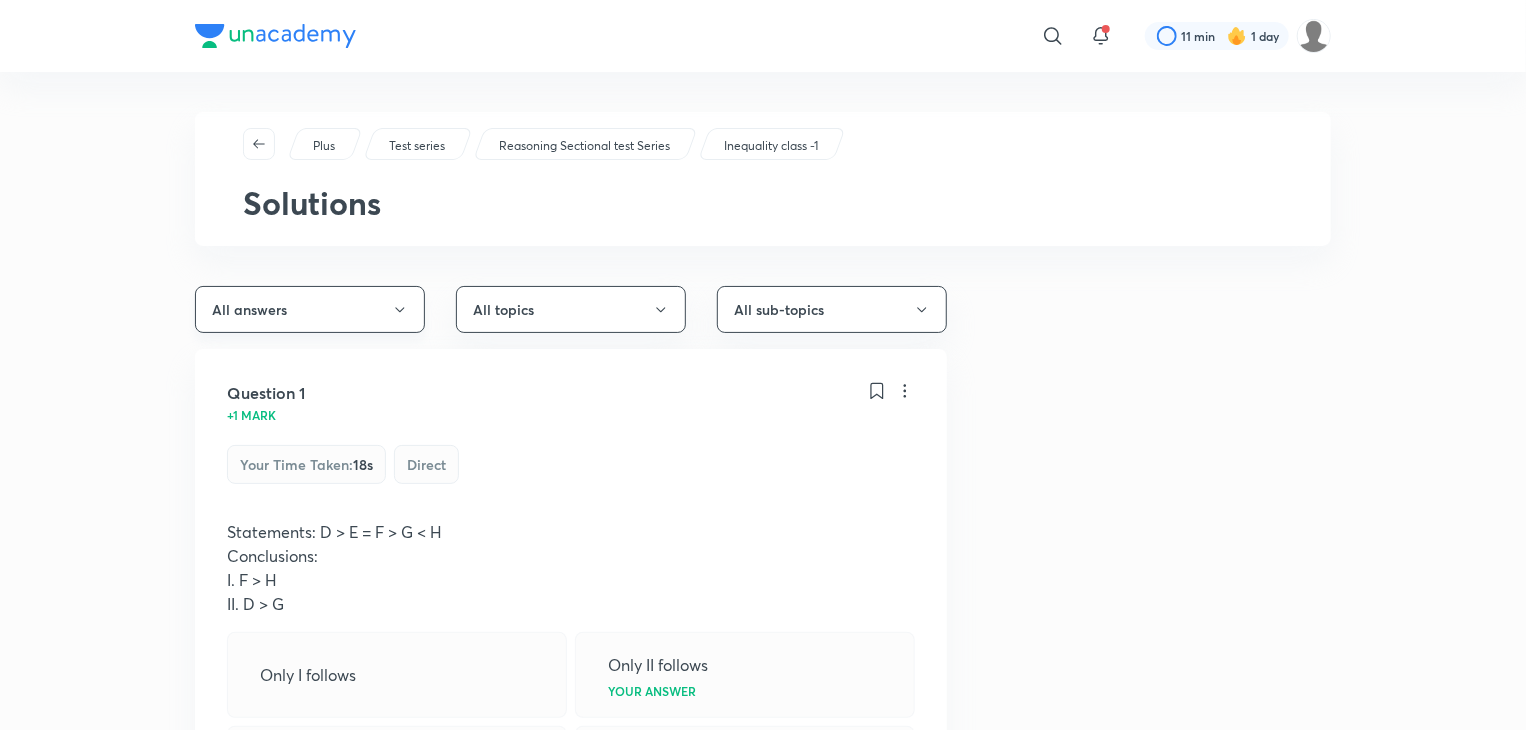 click 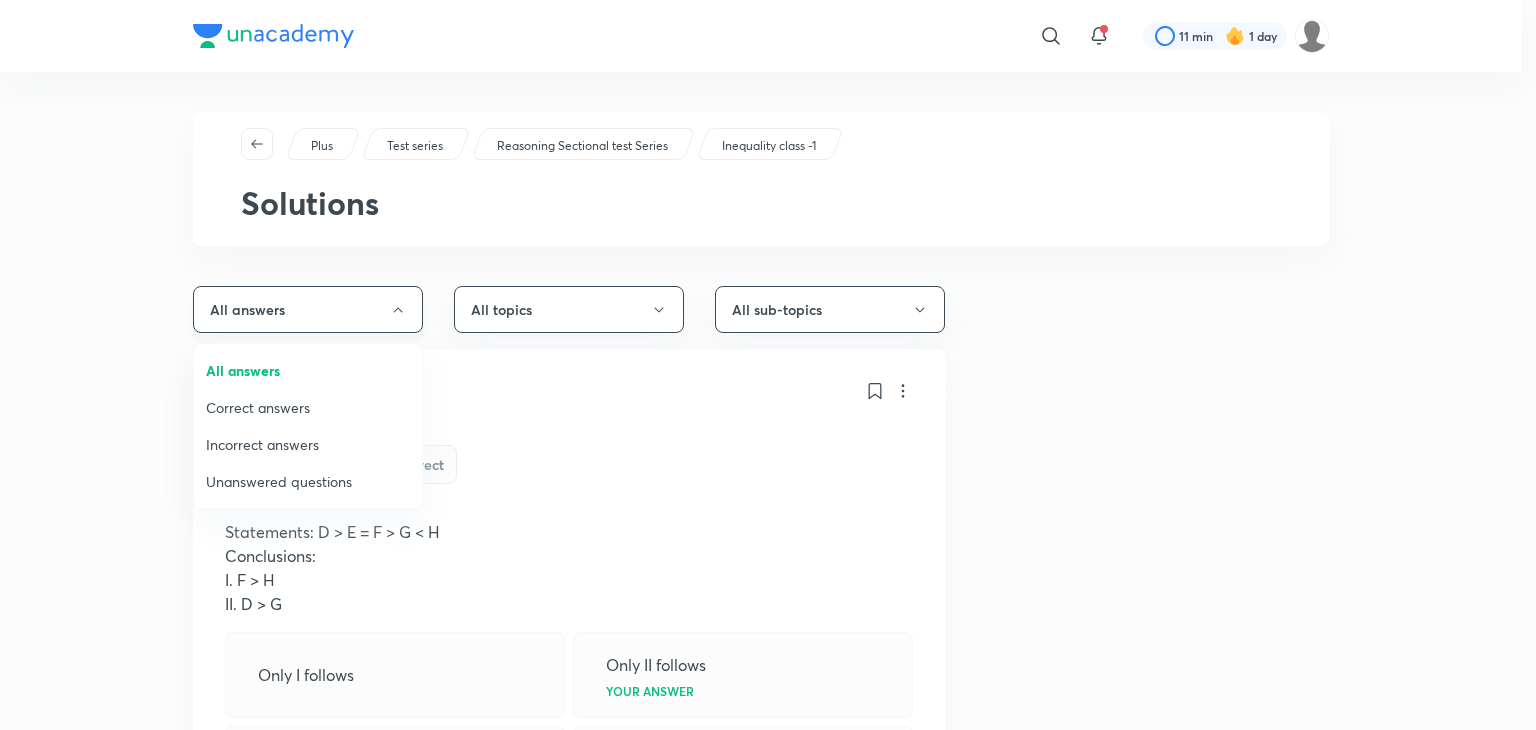 click at bounding box center (768, 365) 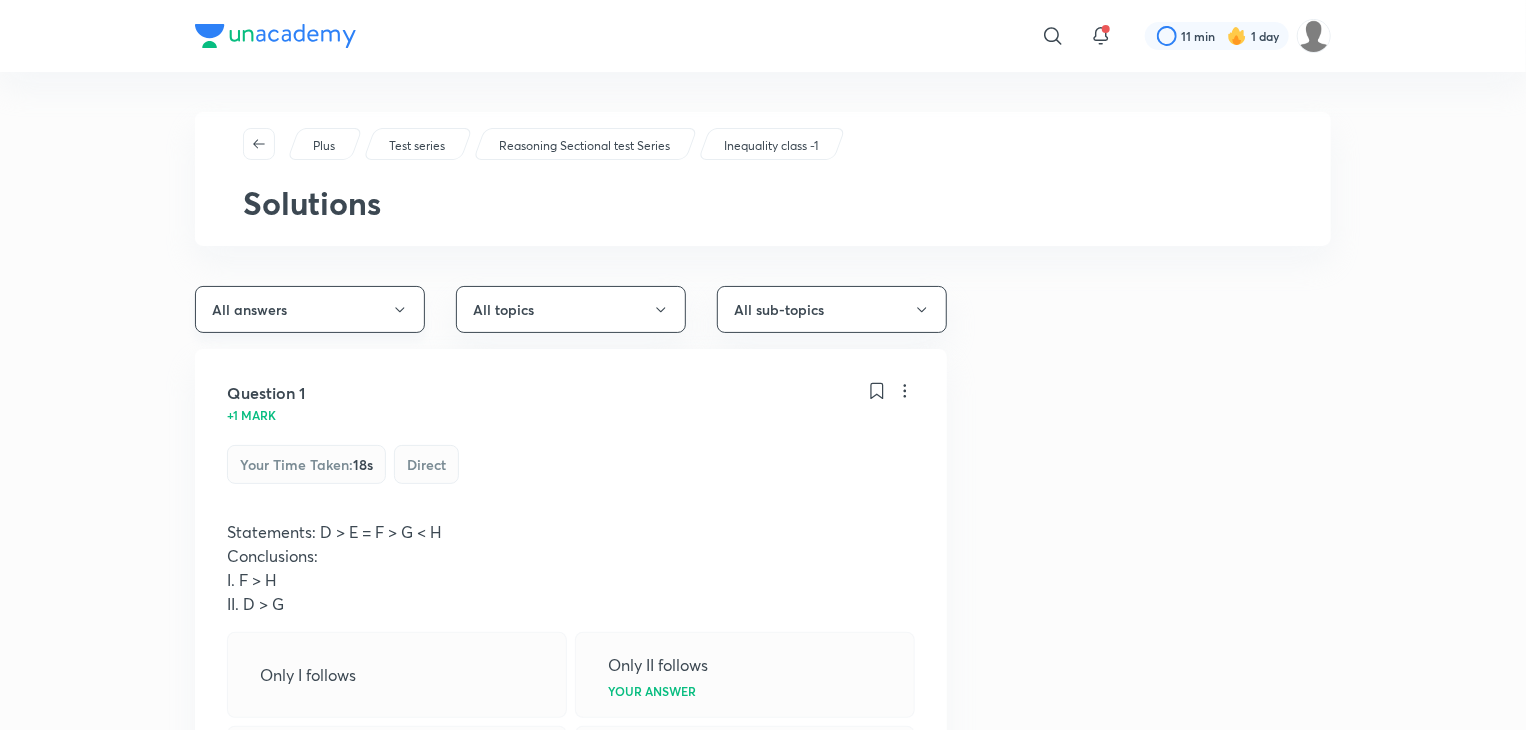 click on "All answers" at bounding box center [310, 309] 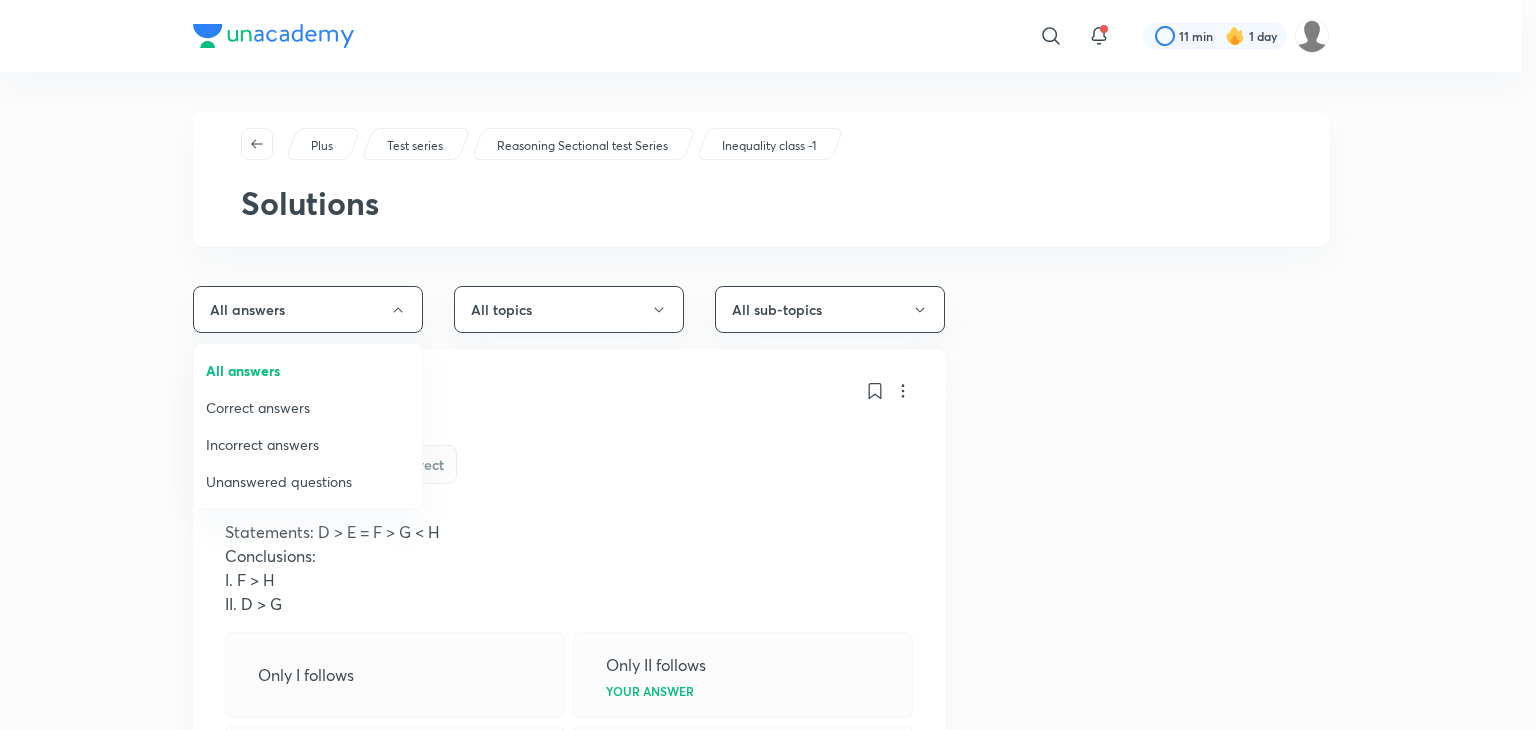 click on "Correct answers" at bounding box center (308, 407) 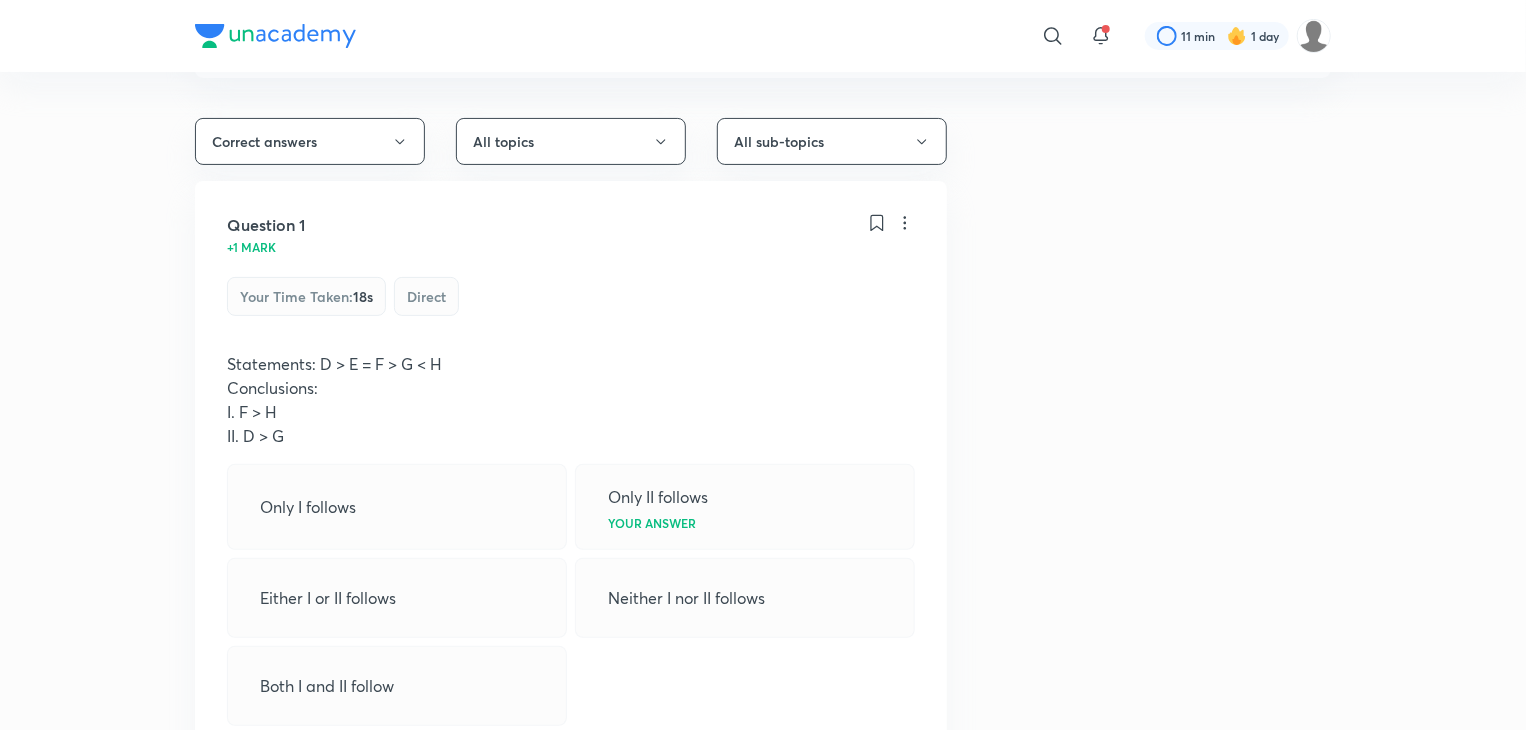 scroll, scrollTop: 0, scrollLeft: 0, axis: both 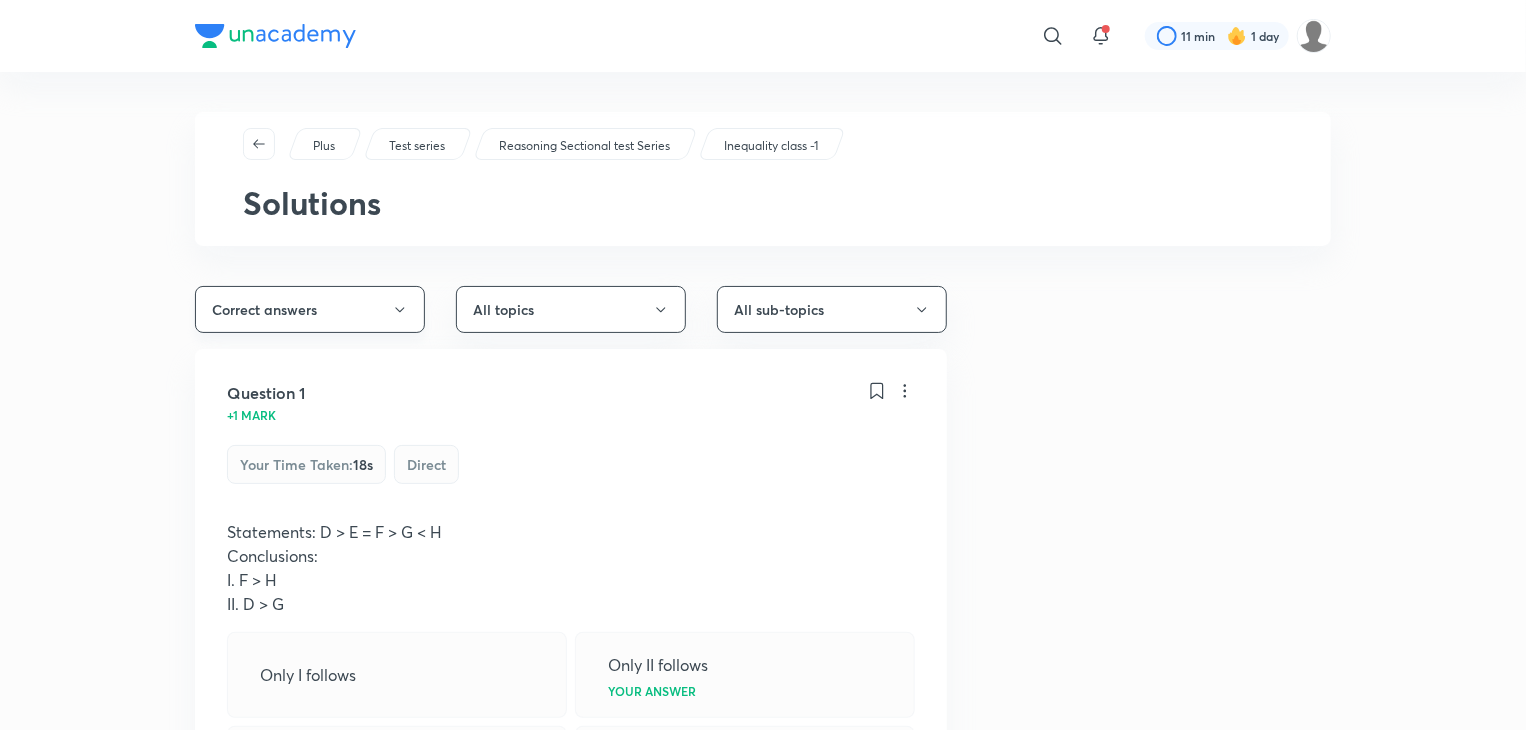 click 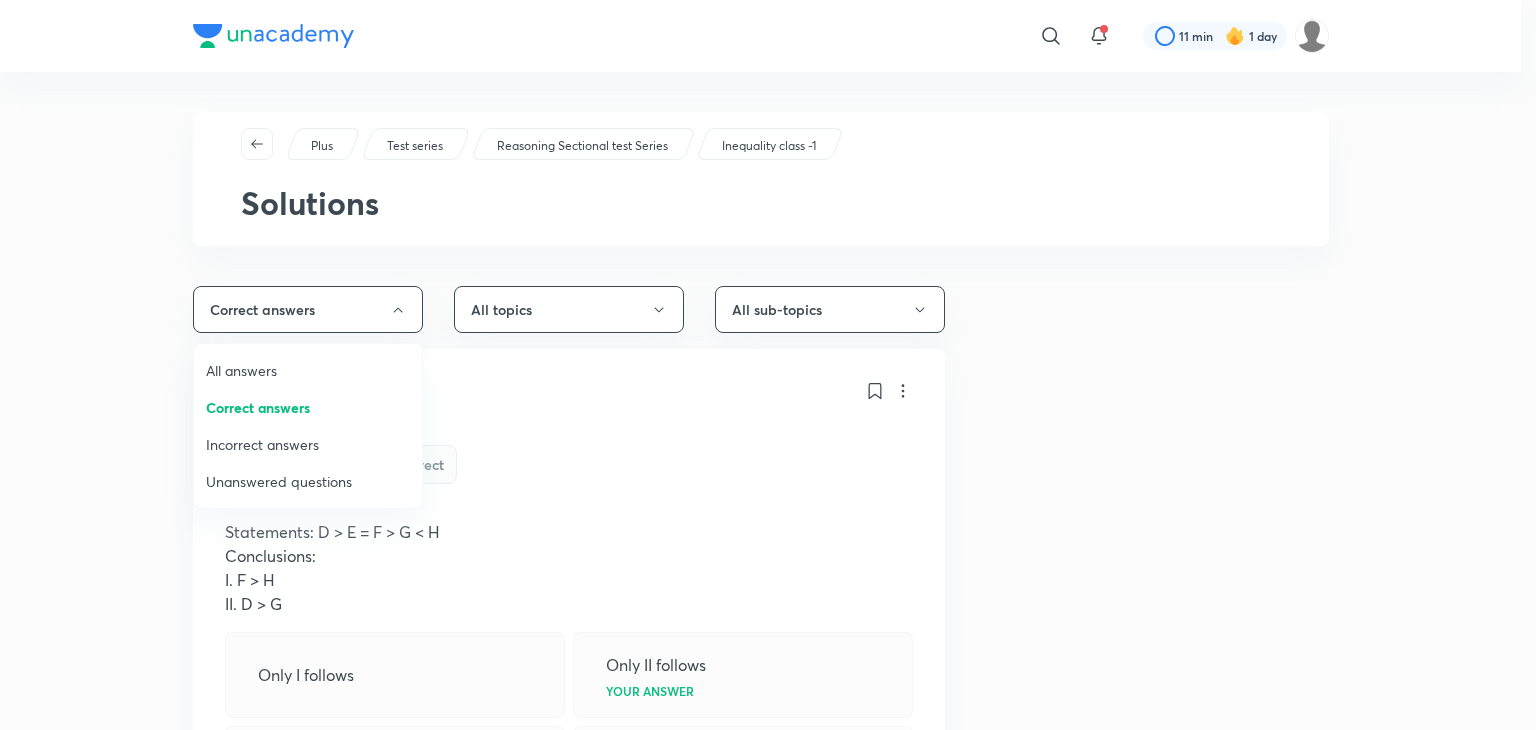 click on "All answers" at bounding box center (308, 370) 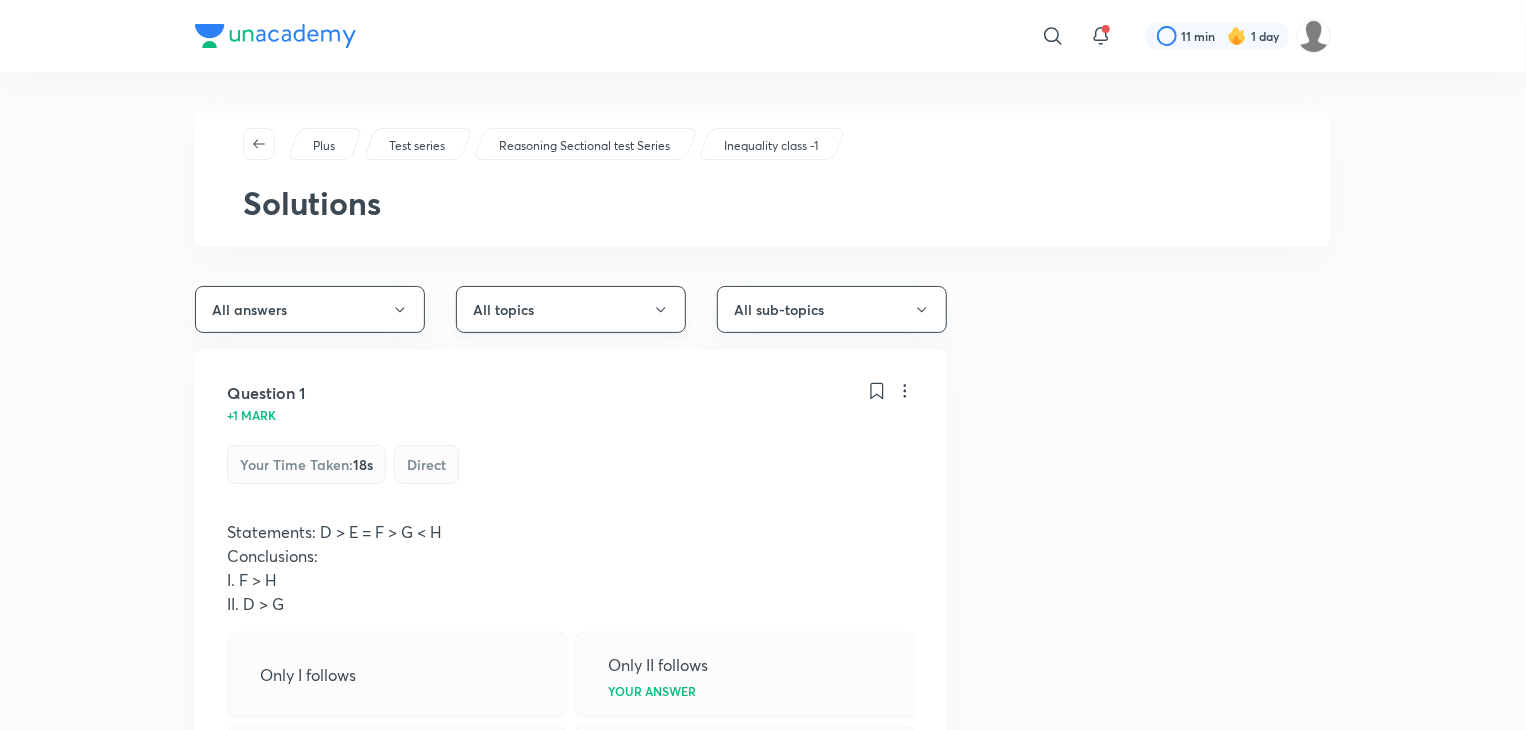 click 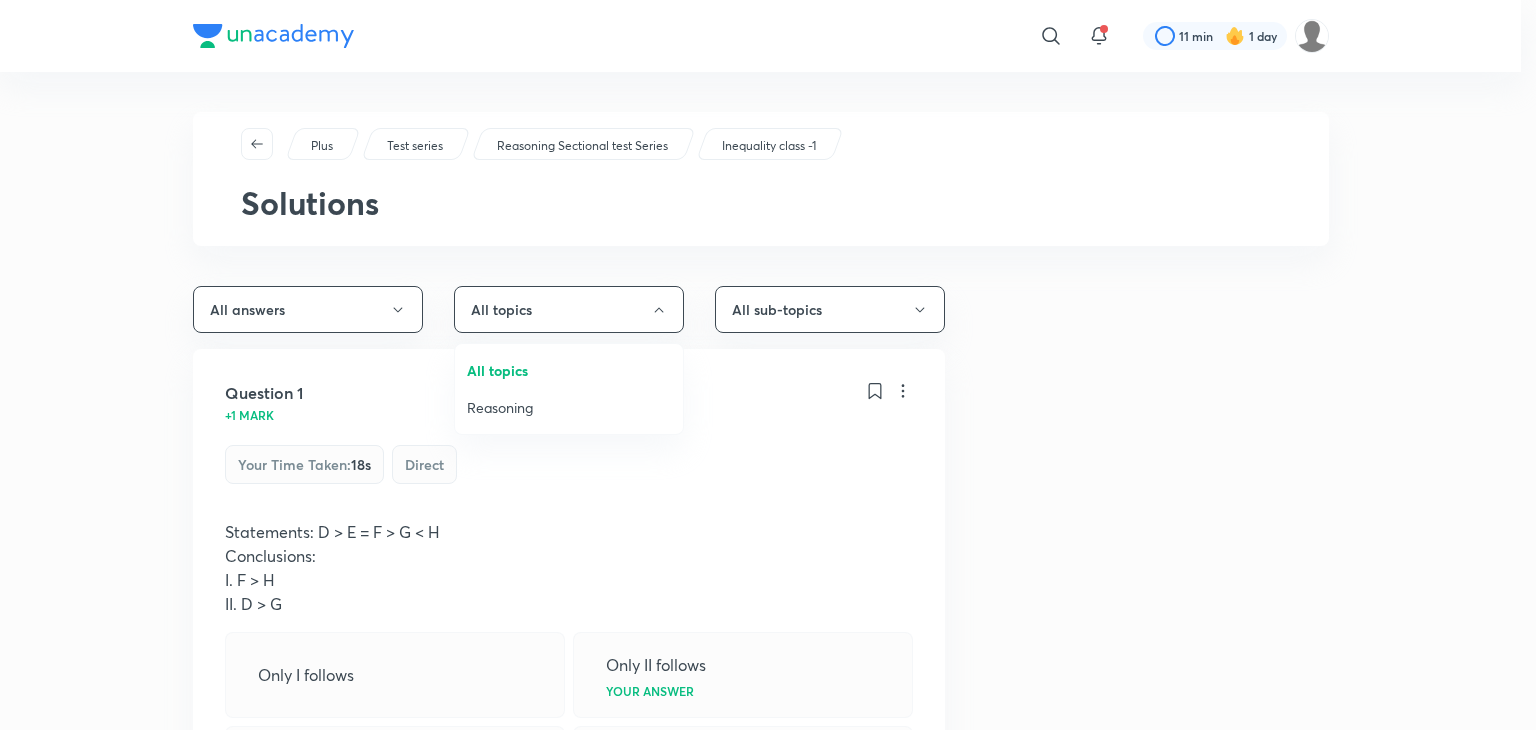 click on "Reasoning" at bounding box center [569, 407] 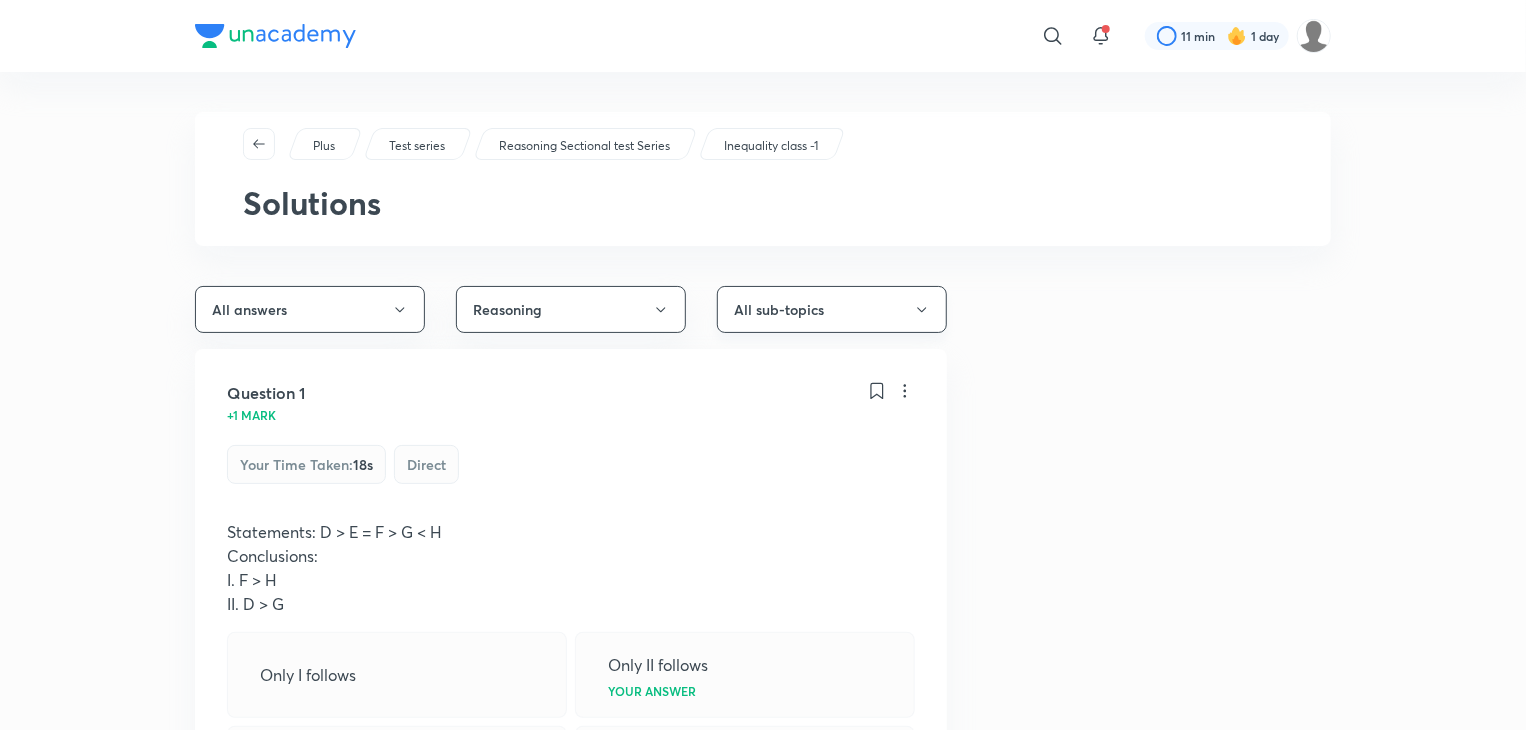 click on "All sub-topics" at bounding box center [832, 309] 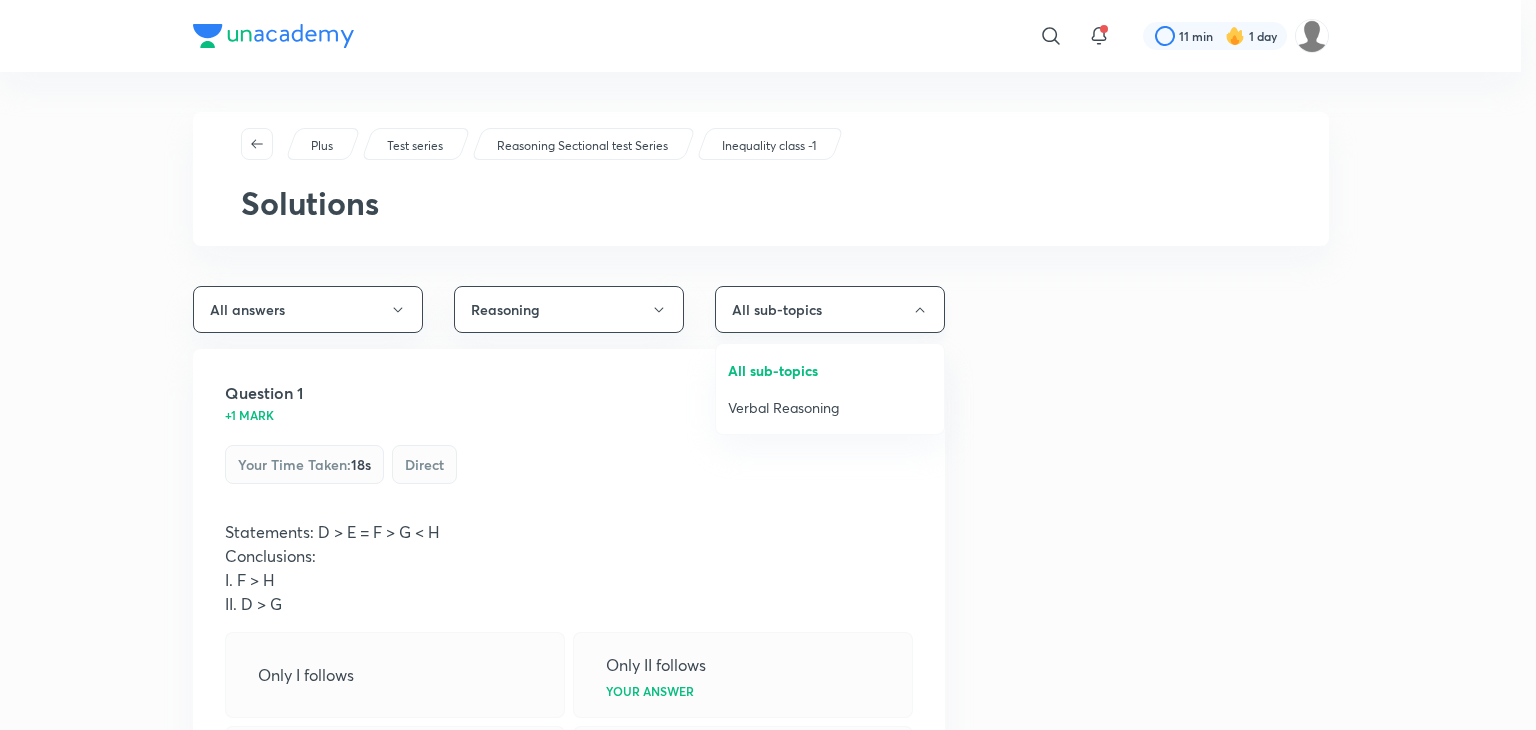 click at bounding box center [768, 365] 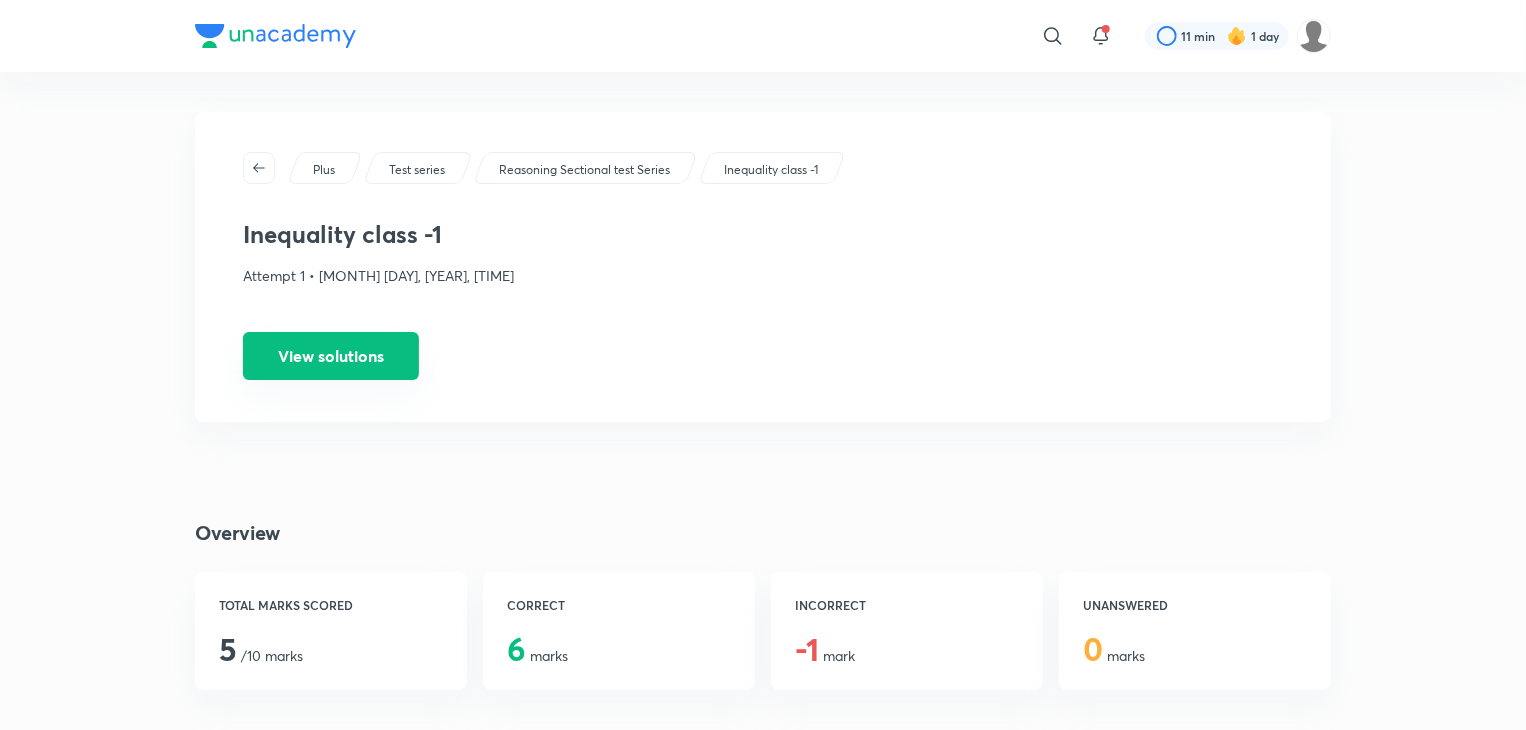 click on "View solutions" at bounding box center [331, 356] 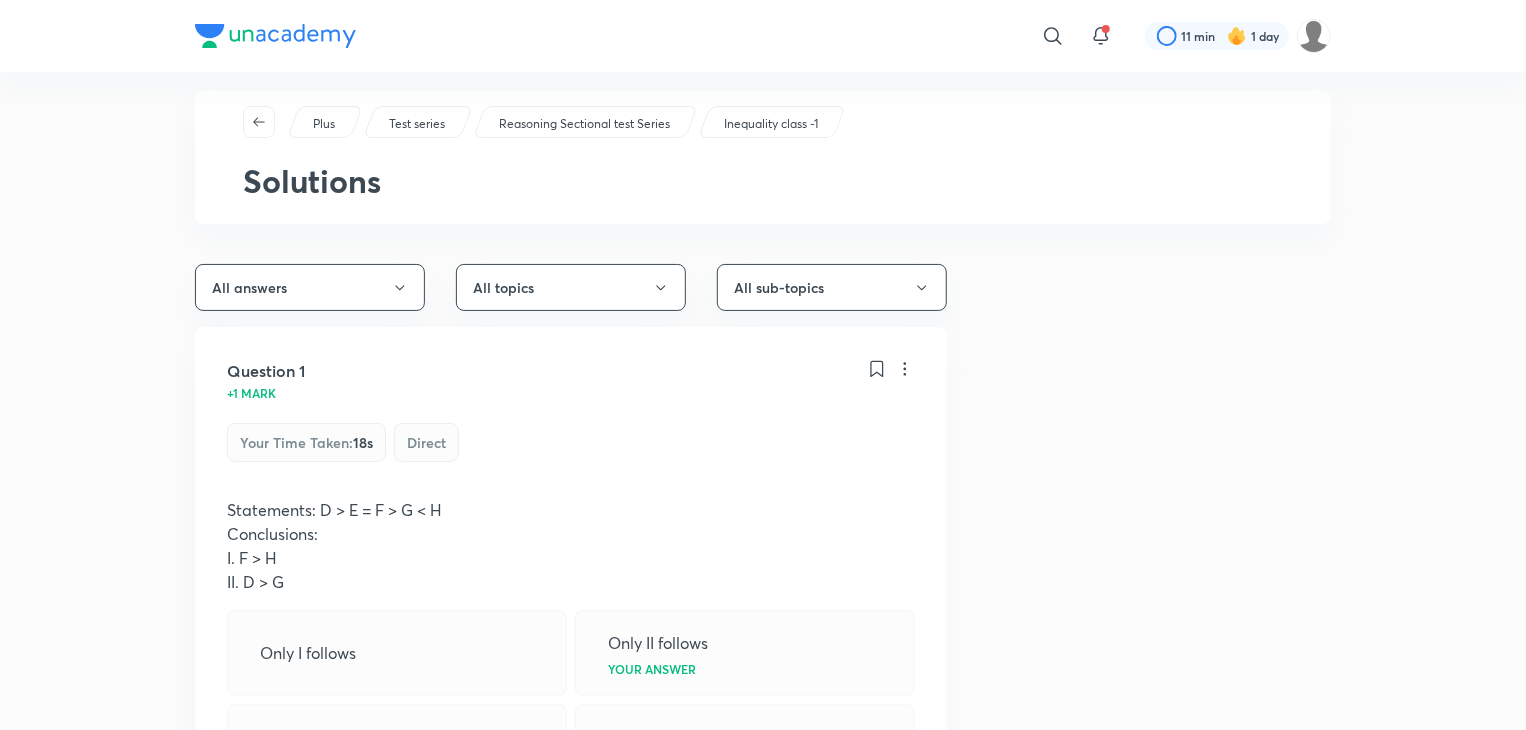 scroll, scrollTop: 23, scrollLeft: 0, axis: vertical 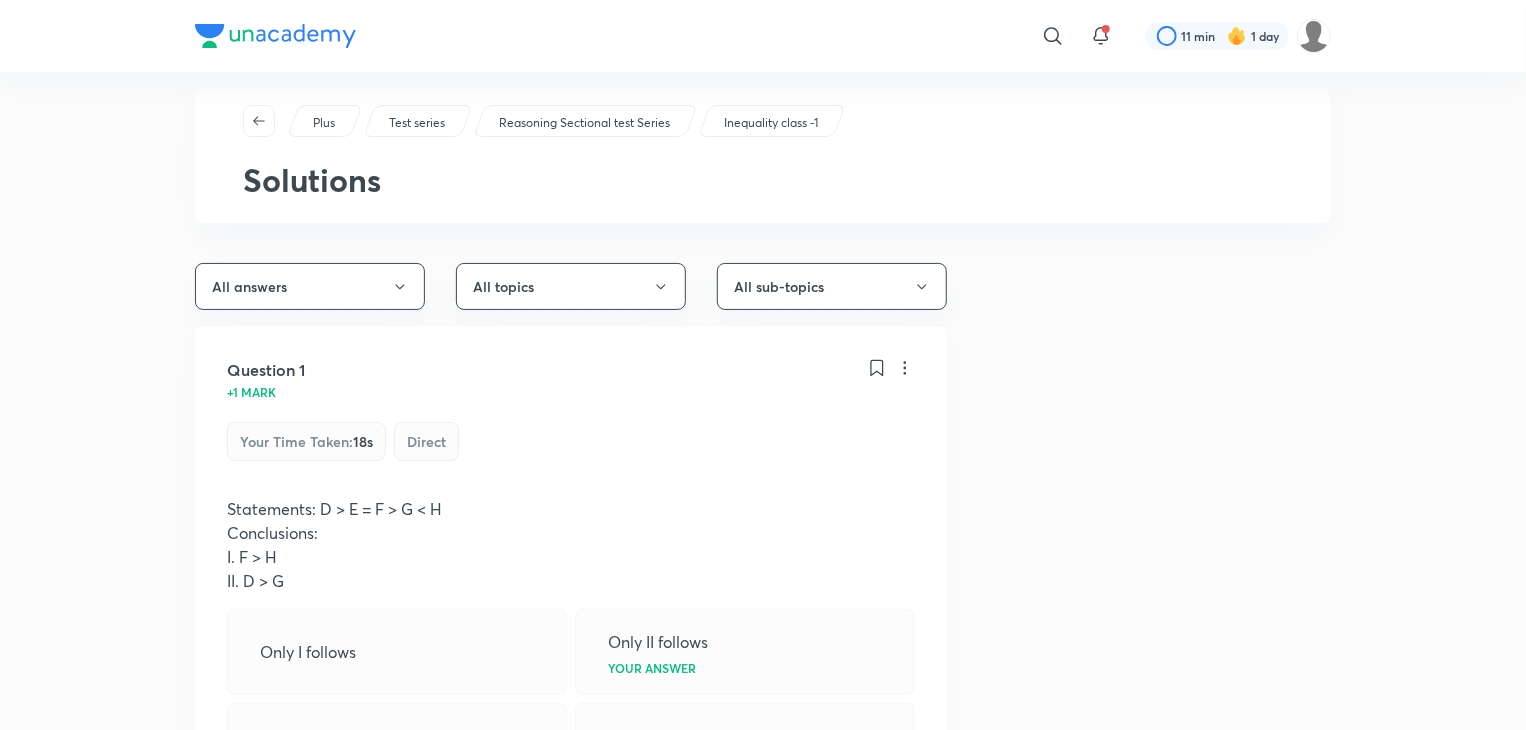 click on "Inequality class -1" at bounding box center (771, 123) 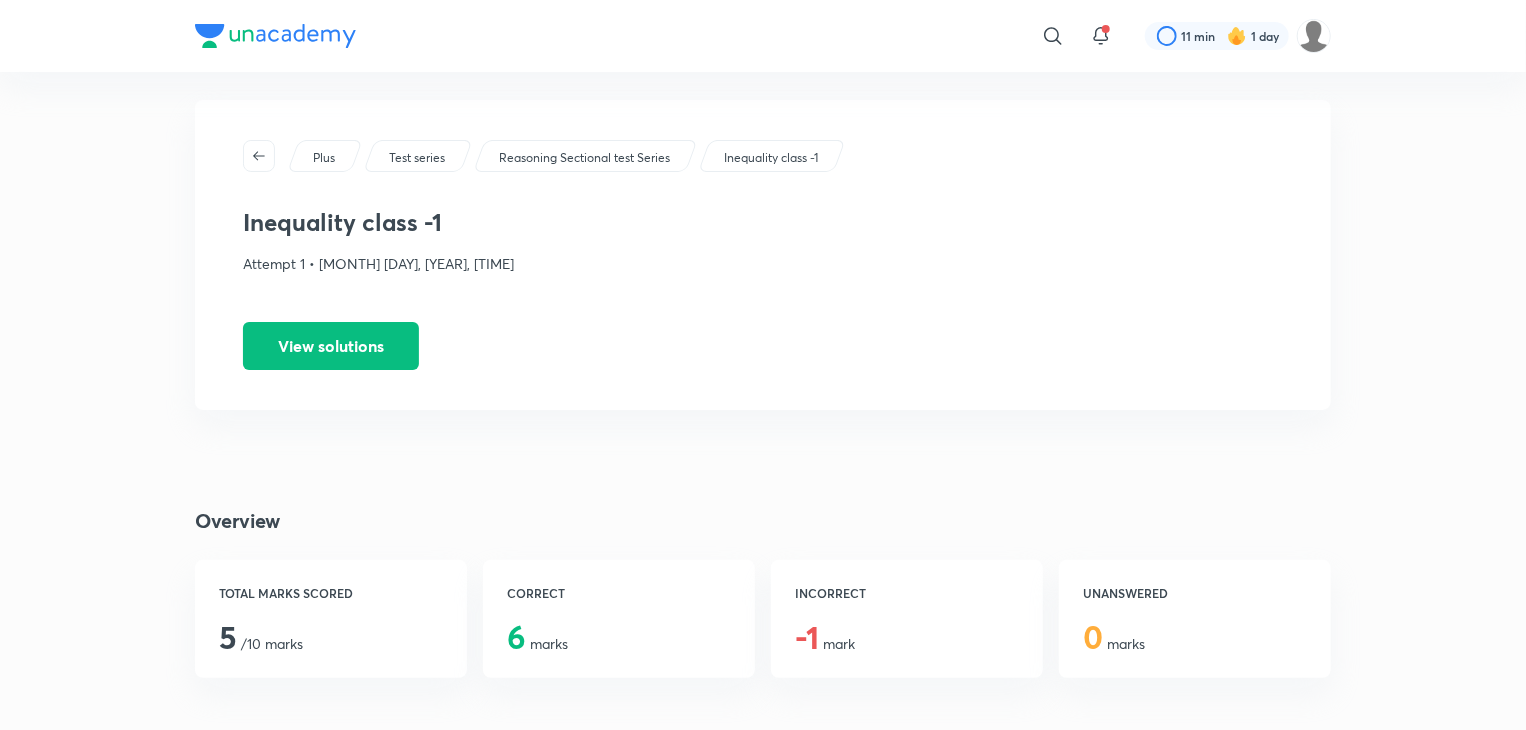scroll, scrollTop: 0, scrollLeft: 0, axis: both 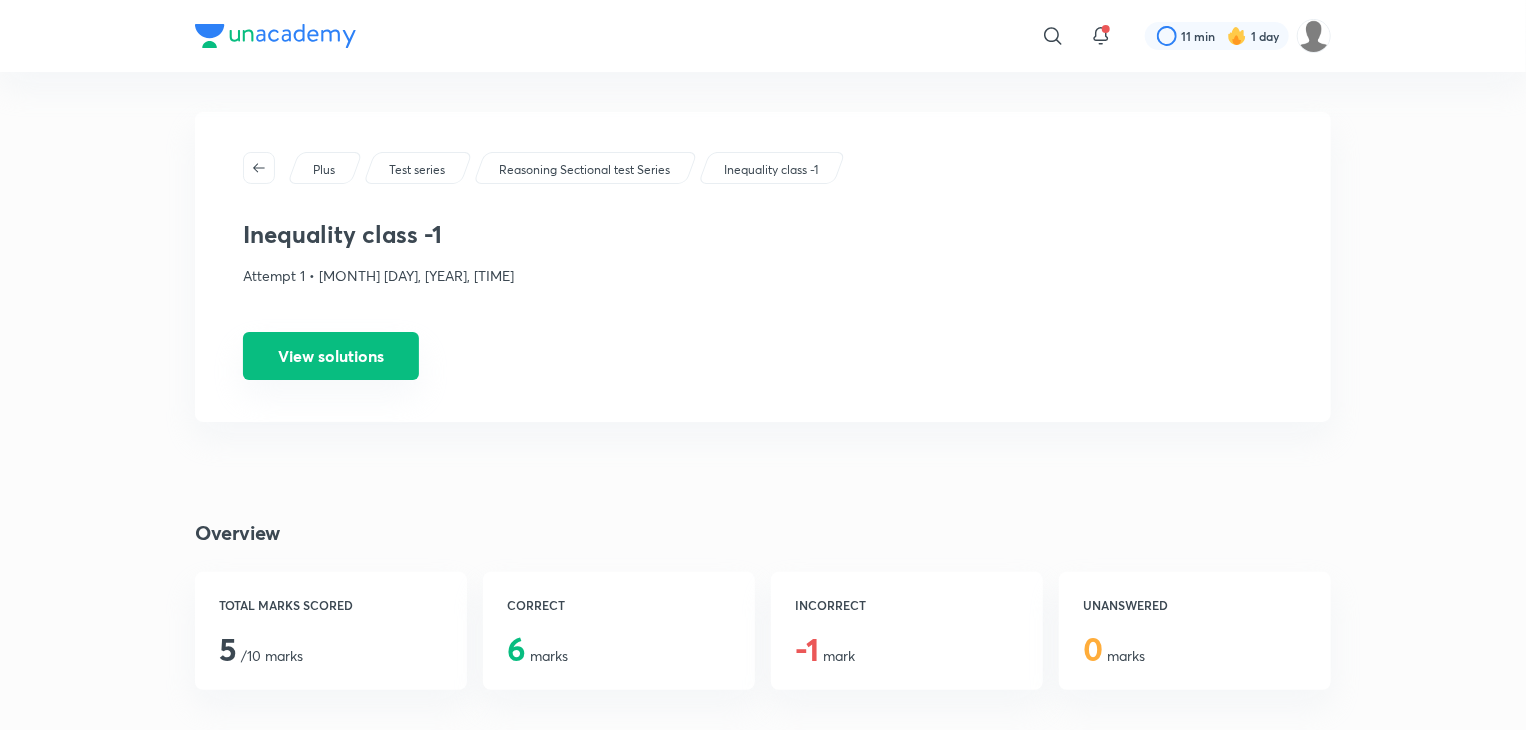 click on "View solutions" at bounding box center [331, 356] 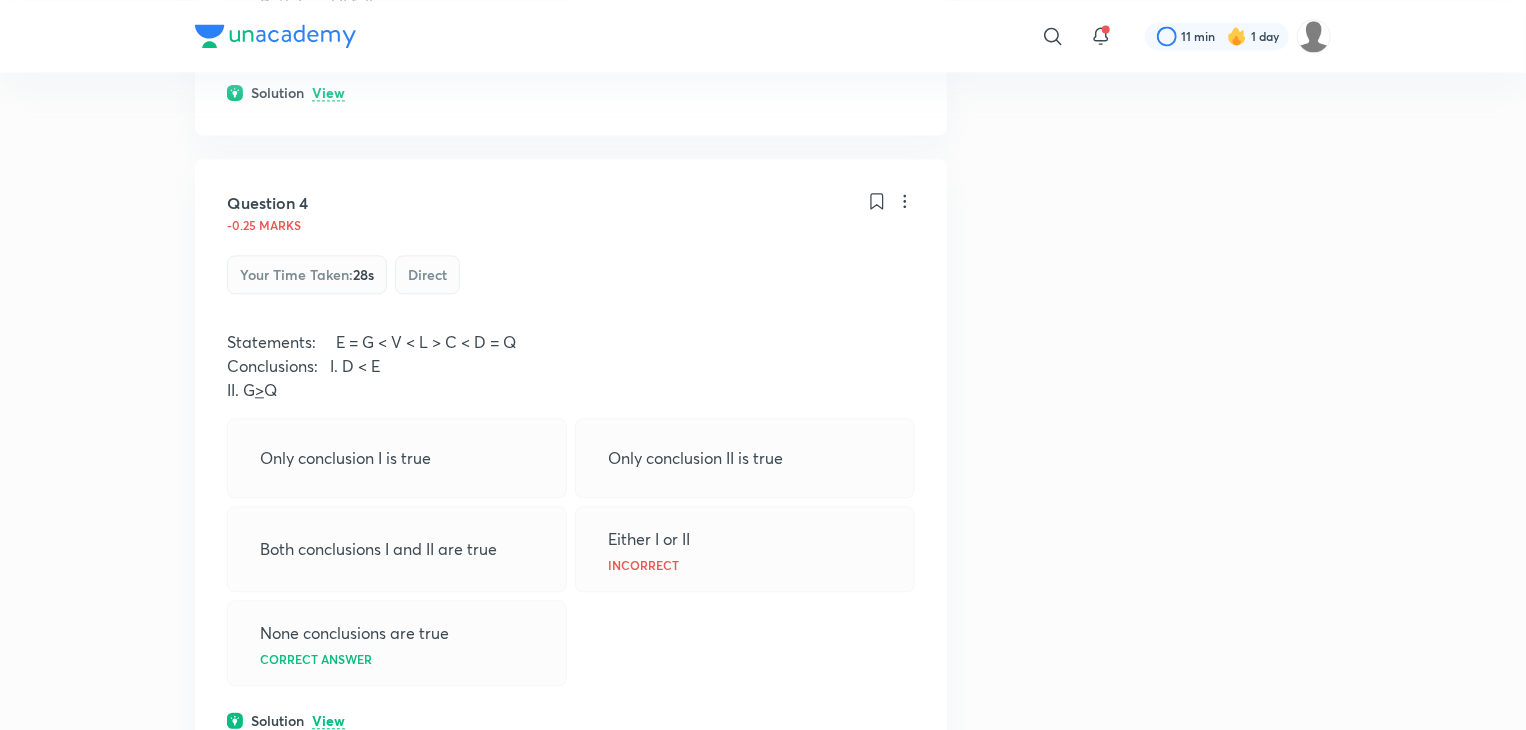 scroll, scrollTop: 2130, scrollLeft: 0, axis: vertical 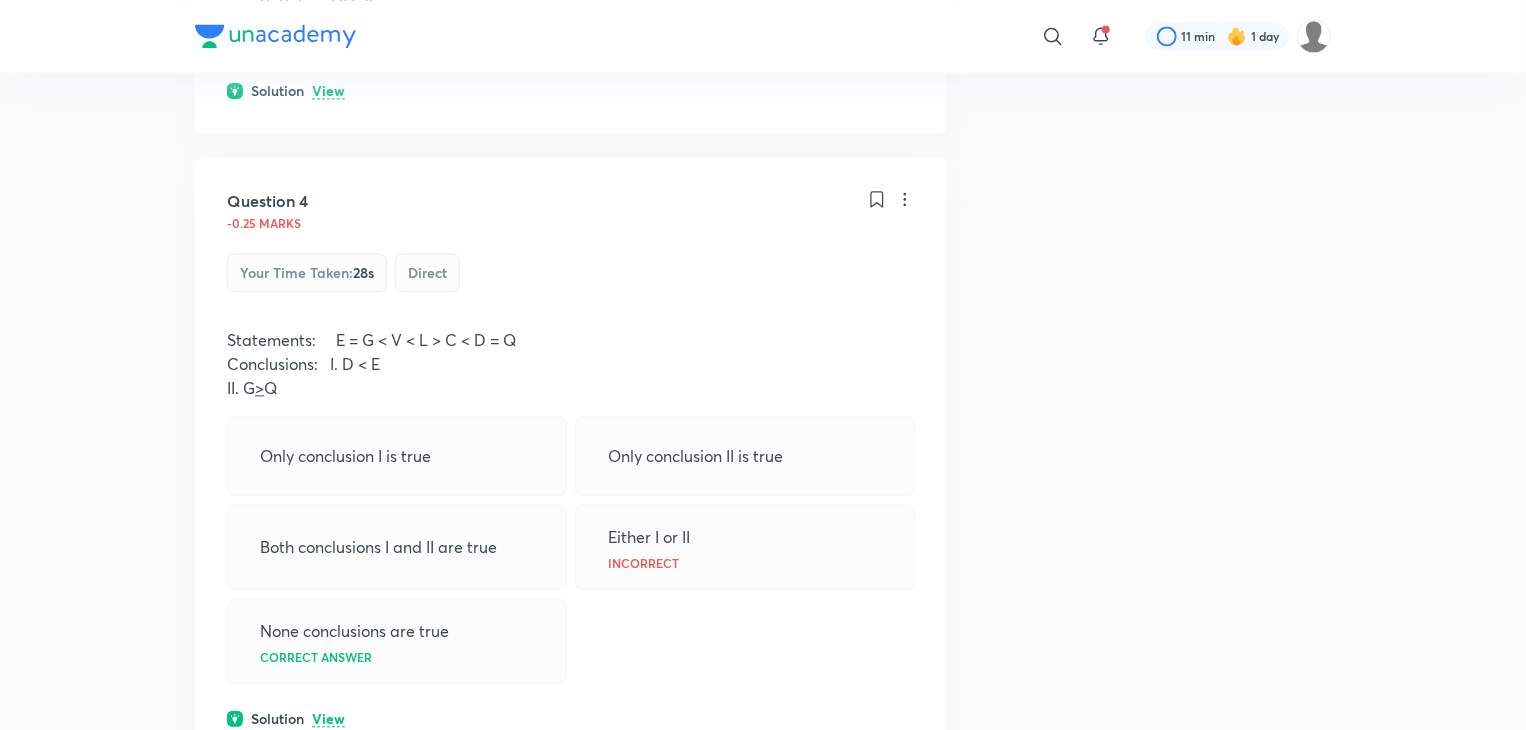 click on "None conclusions are true  Correct answer" at bounding box center [397, 641] 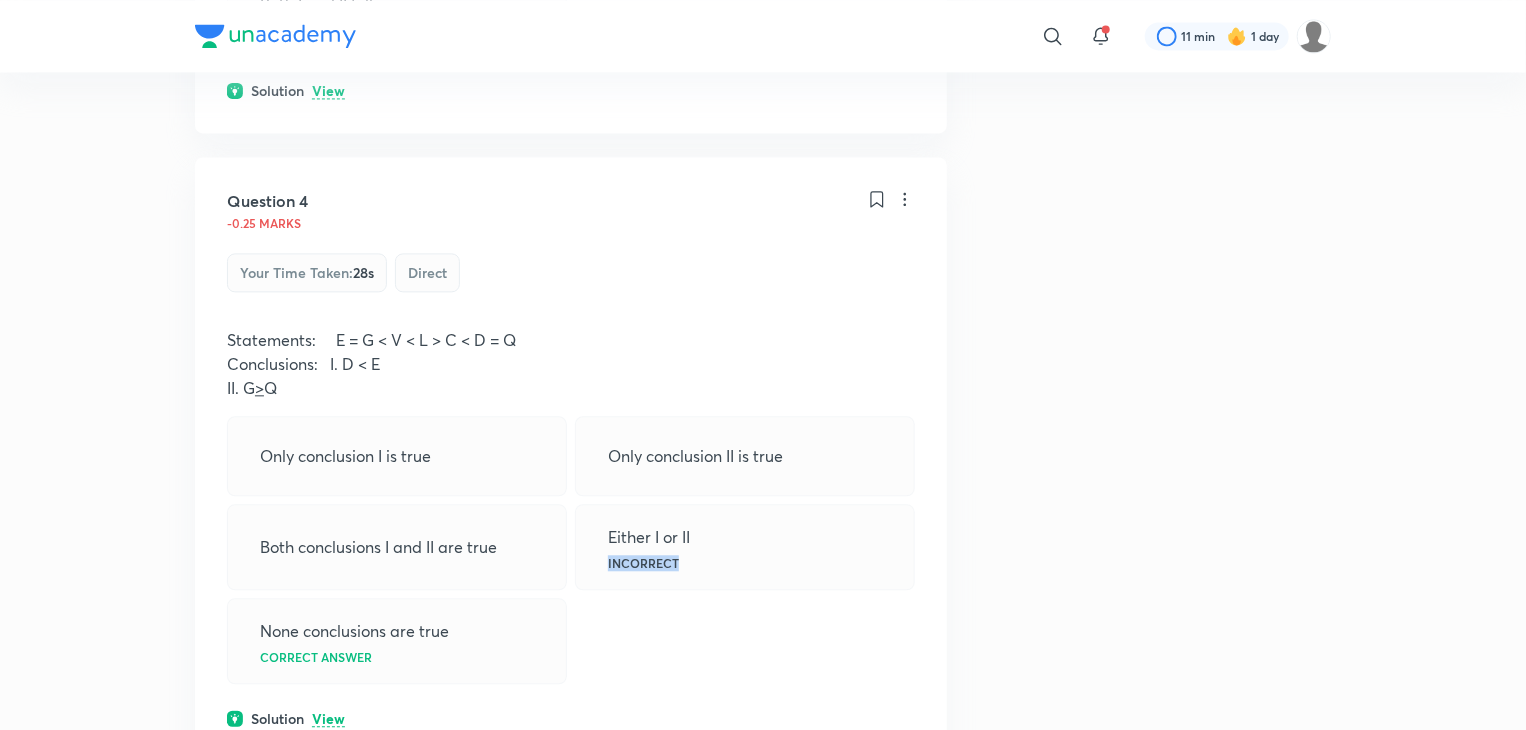 drag, startPoint x: 684, startPoint y: 561, endPoint x: 594, endPoint y: 567, distance: 90.199776 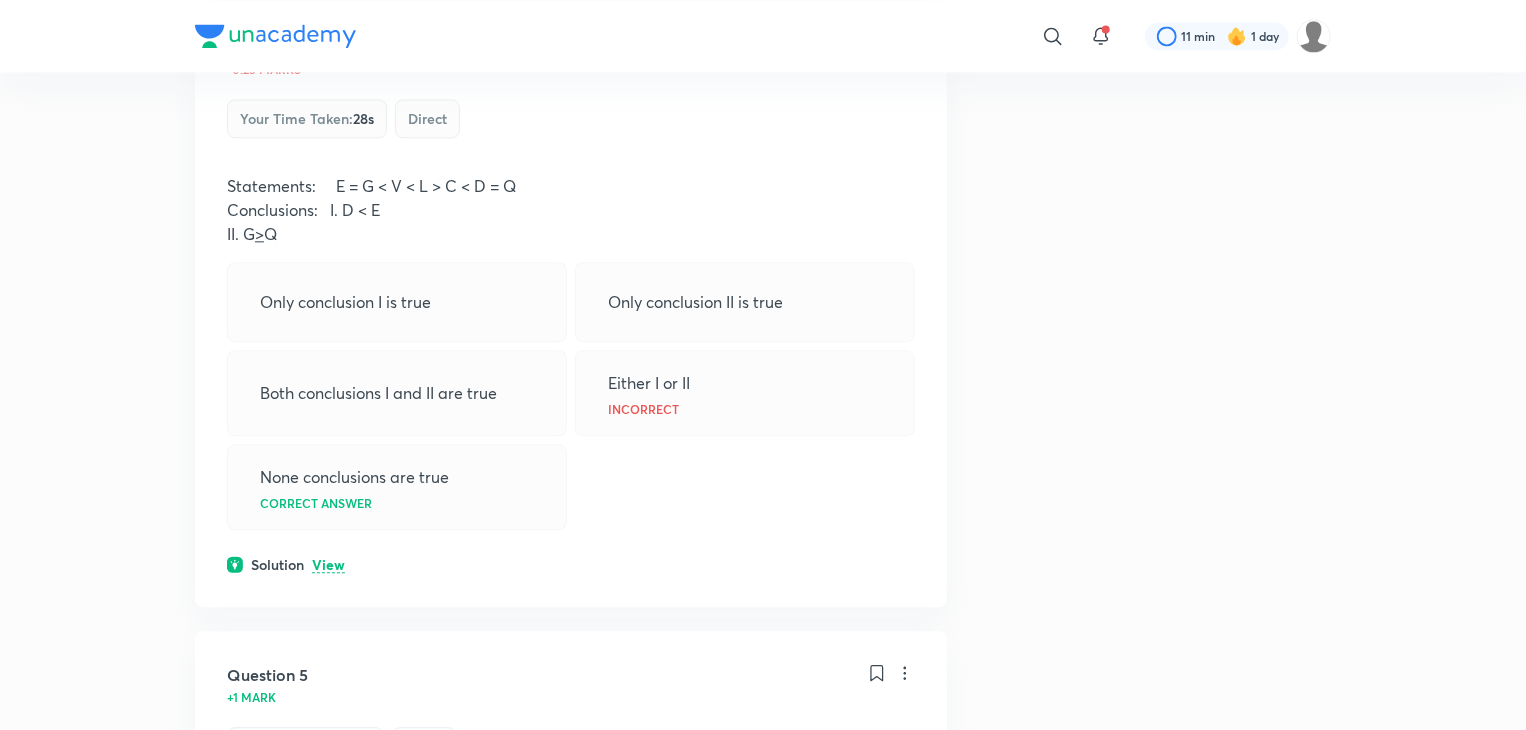 scroll, scrollTop: 2284, scrollLeft: 0, axis: vertical 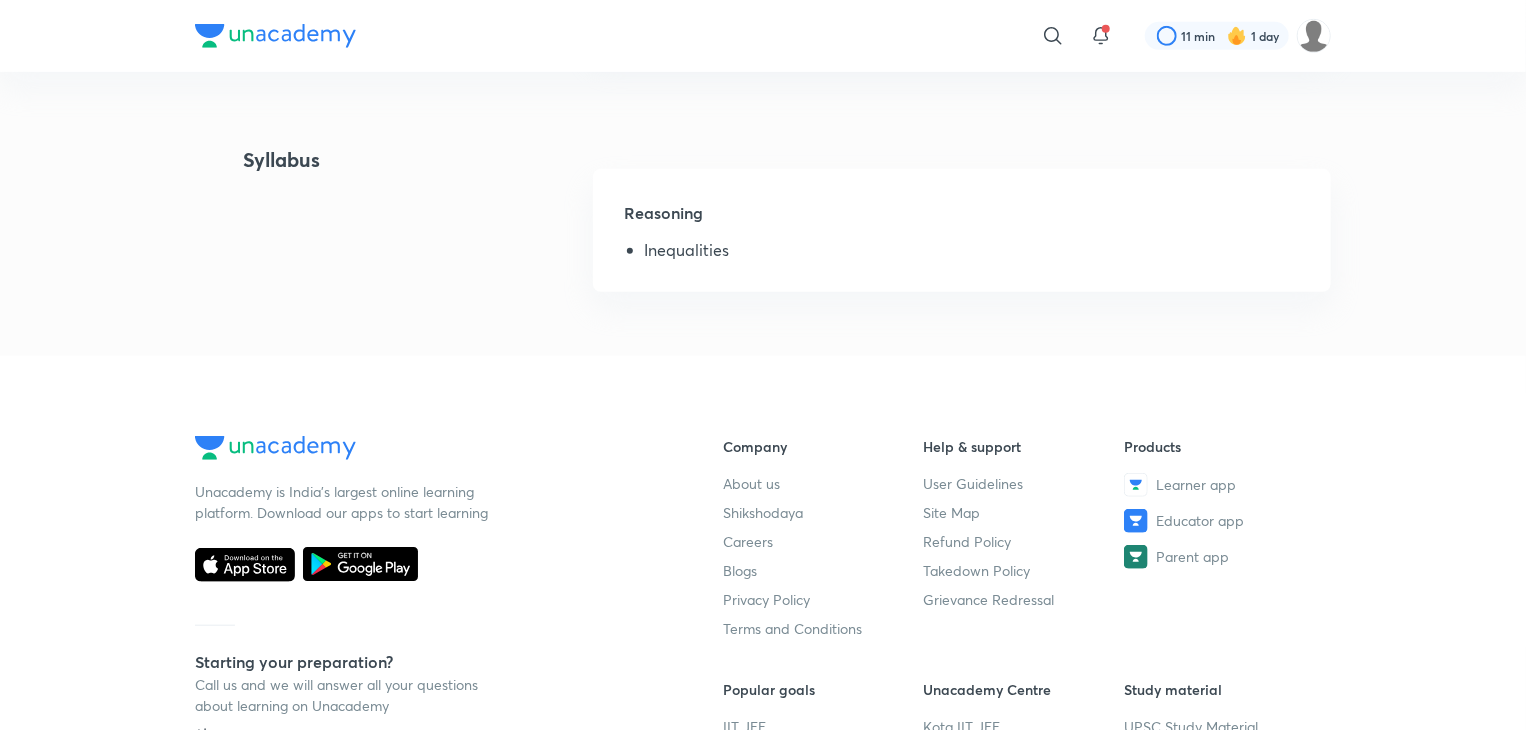 click on "Inequalities" at bounding box center [972, 254] 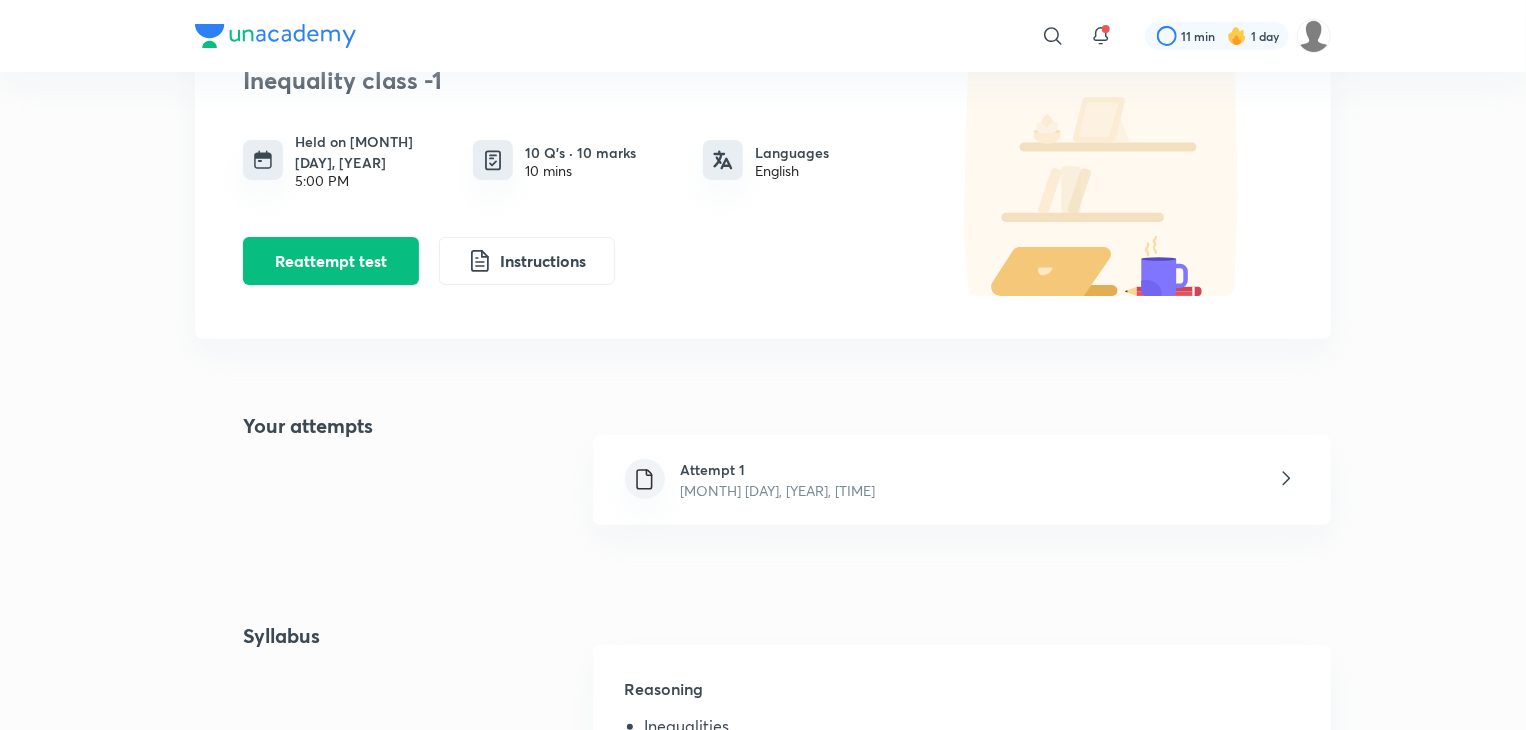 scroll, scrollTop: 0, scrollLeft: 0, axis: both 